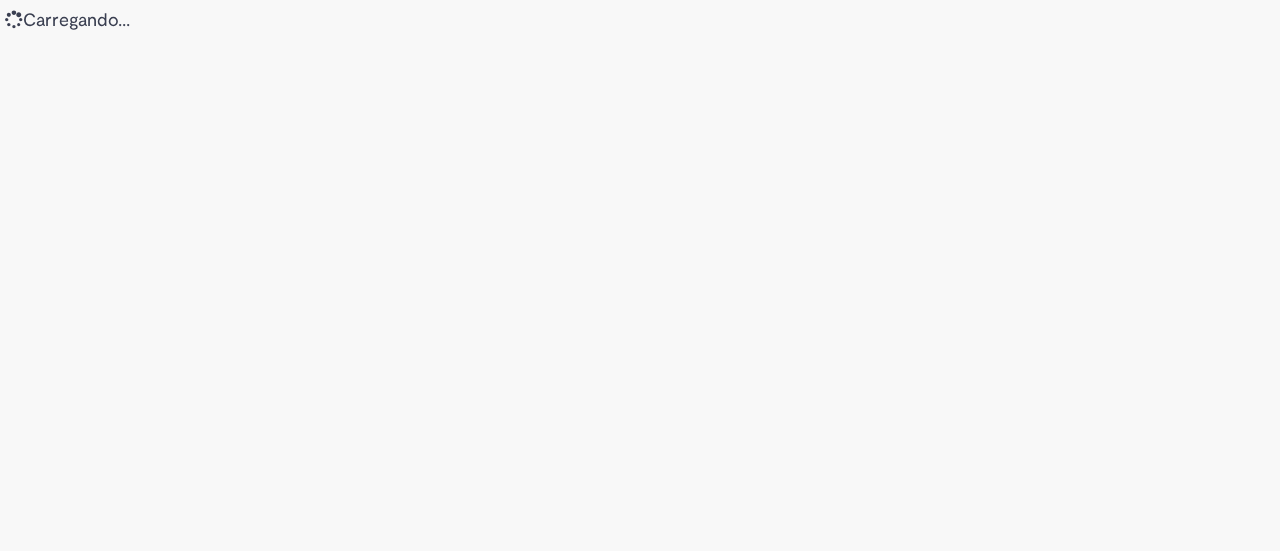 scroll, scrollTop: 0, scrollLeft: 0, axis: both 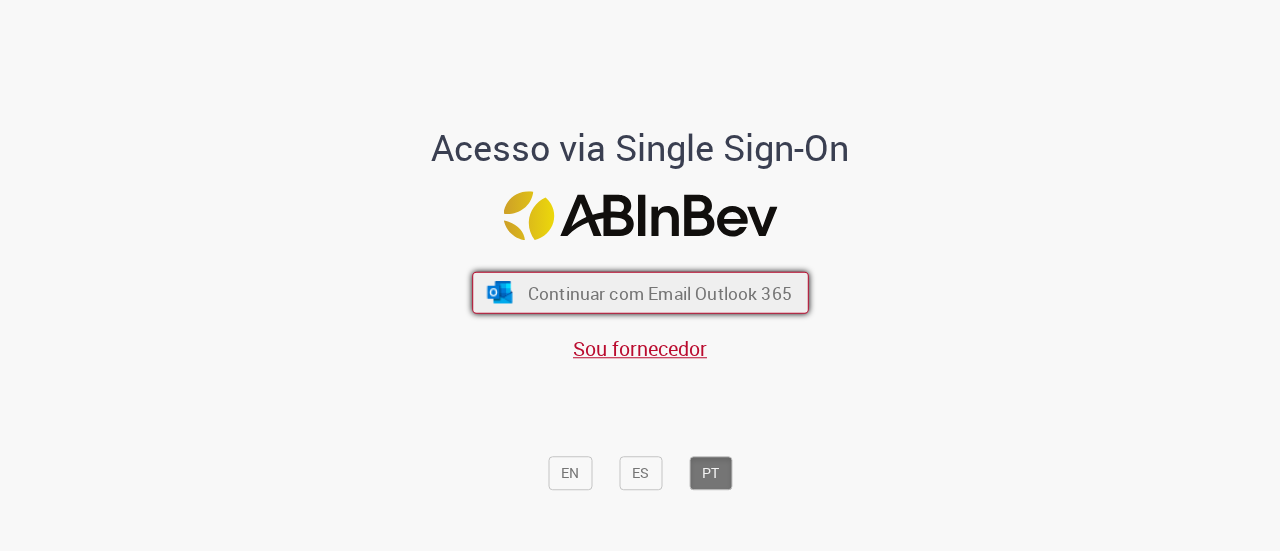 click on "Continuar com Email Outlook 365" at bounding box center [659, 292] 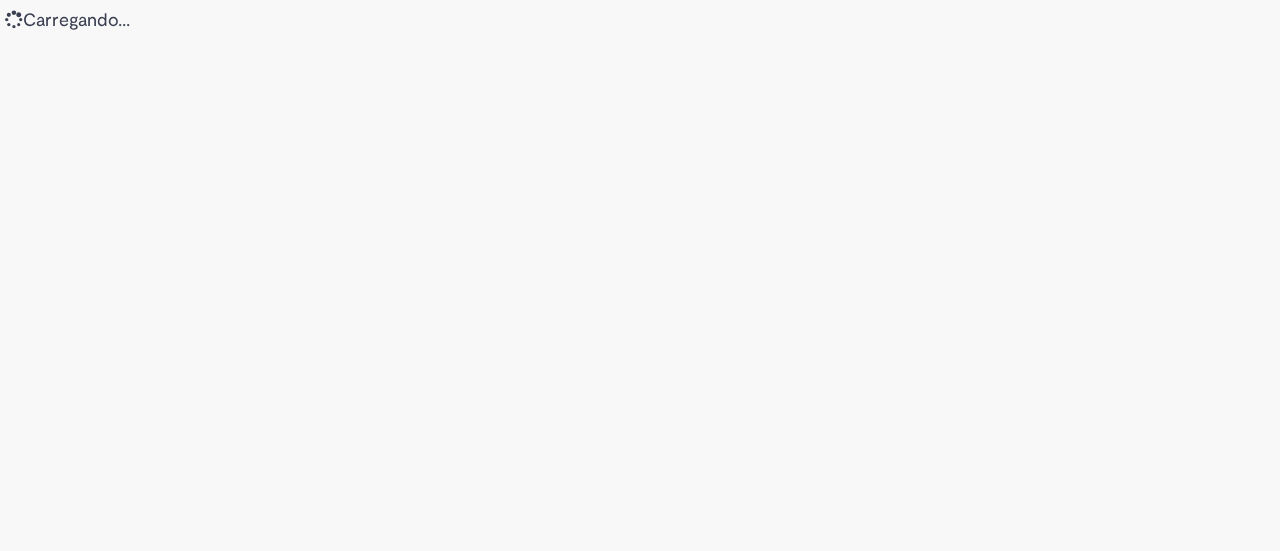 scroll, scrollTop: 0, scrollLeft: 0, axis: both 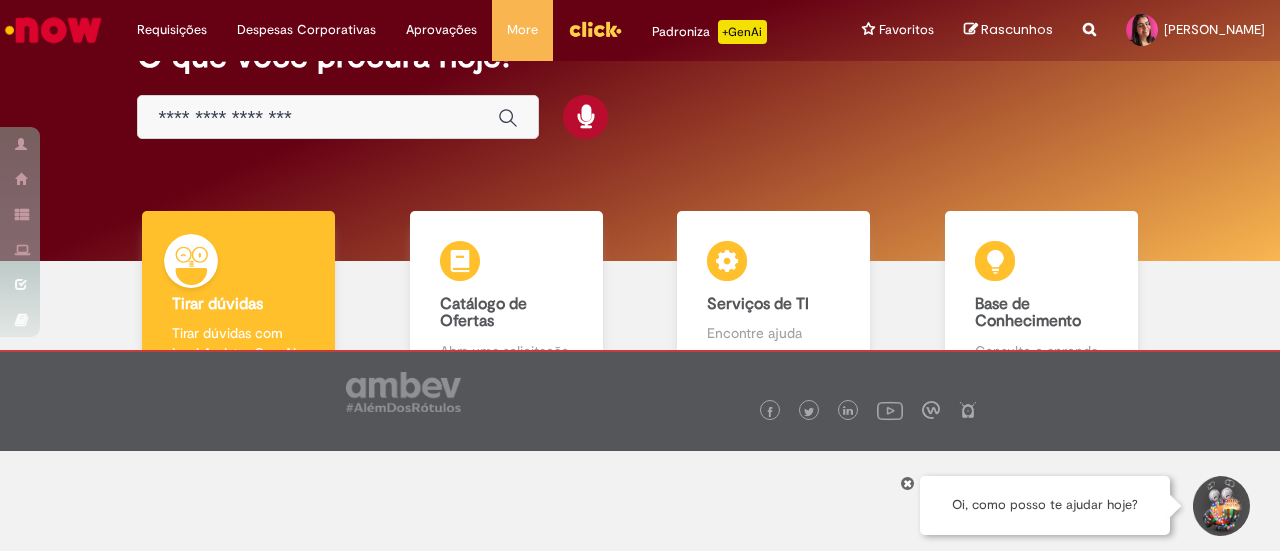 click at bounding box center [318, 118] 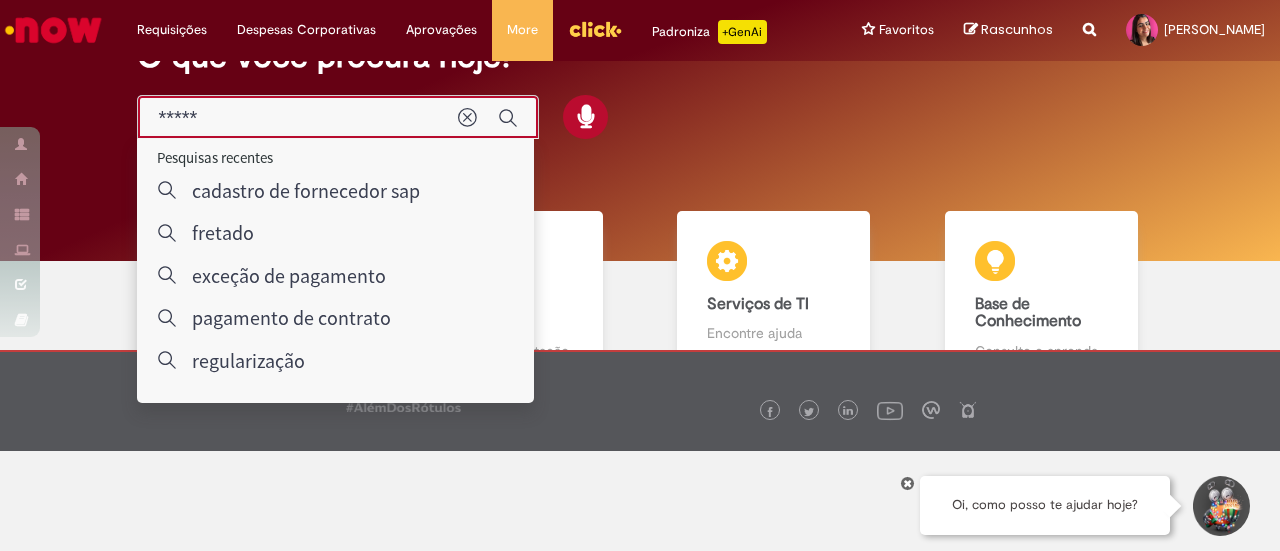 type on "******" 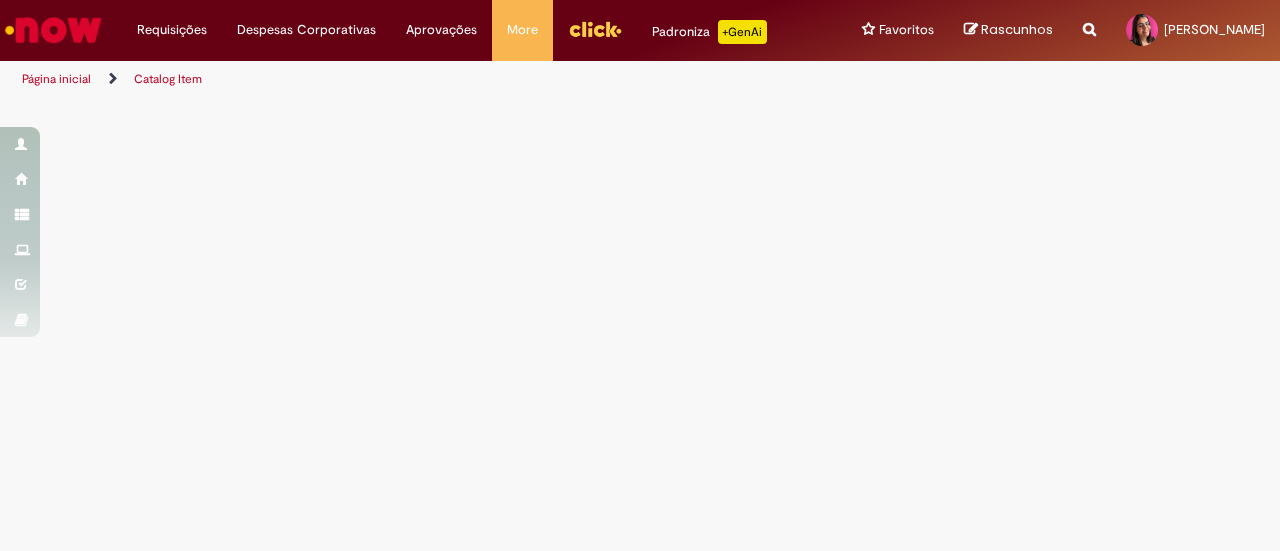 scroll, scrollTop: 0, scrollLeft: 0, axis: both 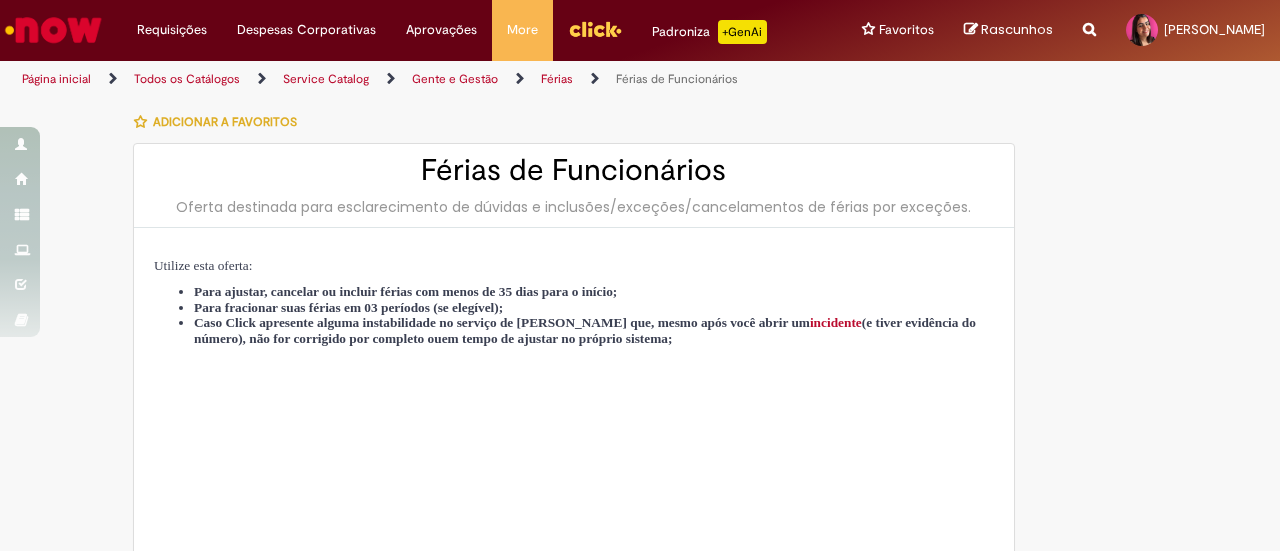 type on "********" 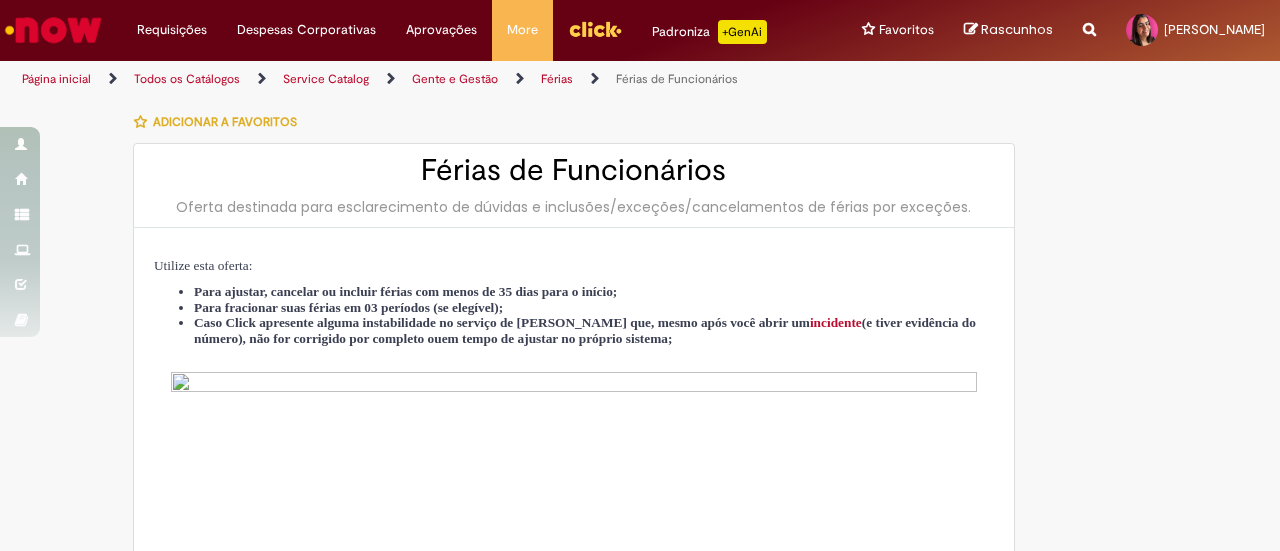 type on "**********" 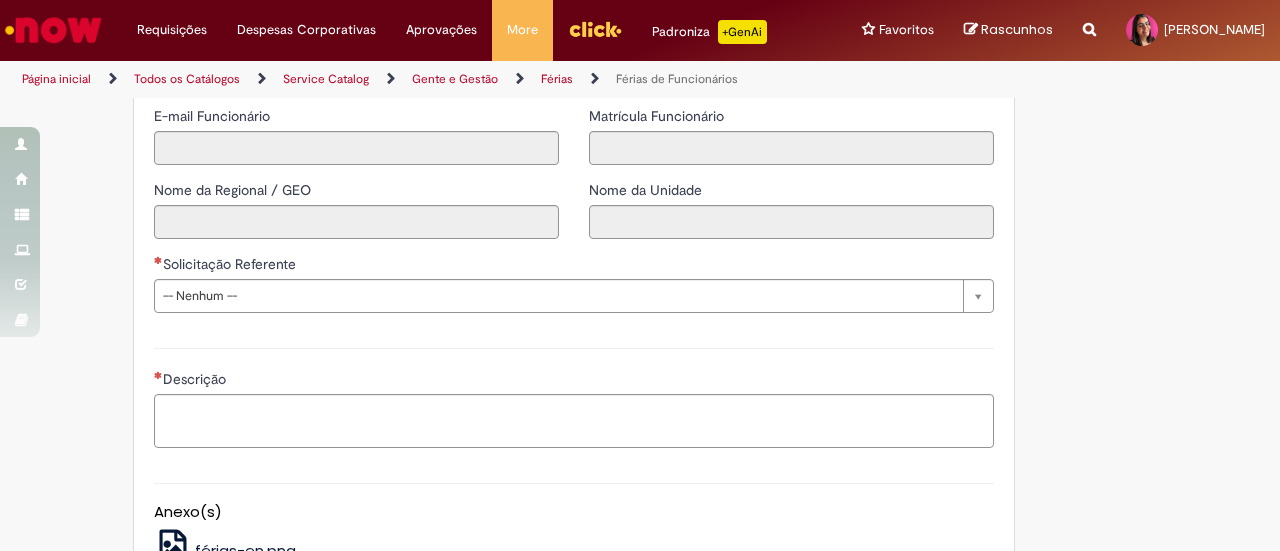 scroll, scrollTop: 1544, scrollLeft: 0, axis: vertical 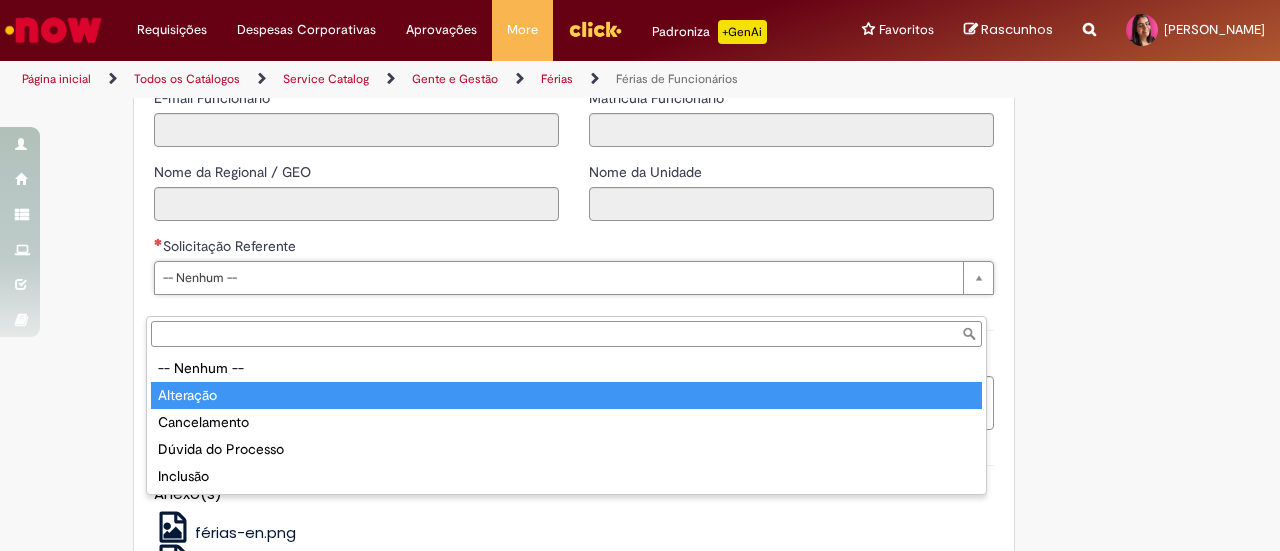 type on "*********" 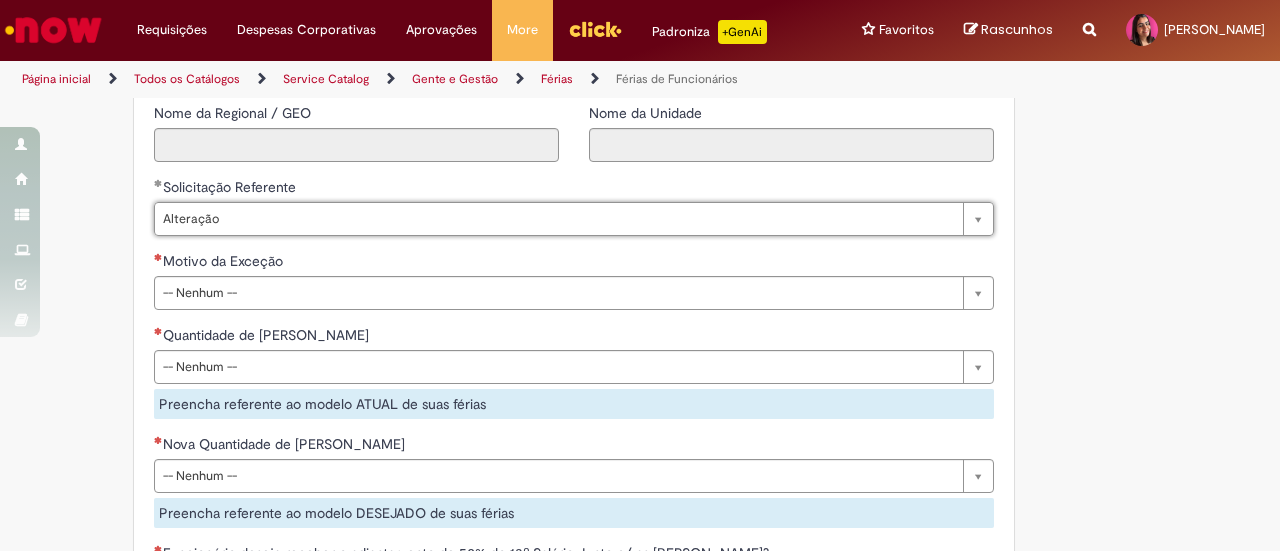 scroll, scrollTop: 1644, scrollLeft: 0, axis: vertical 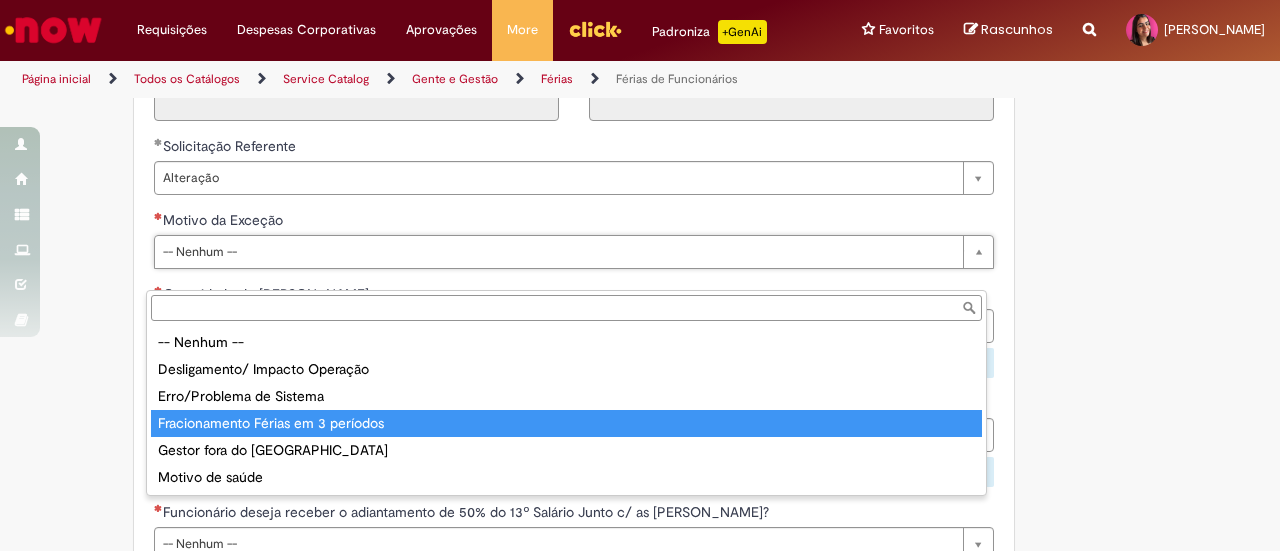 type on "**********" 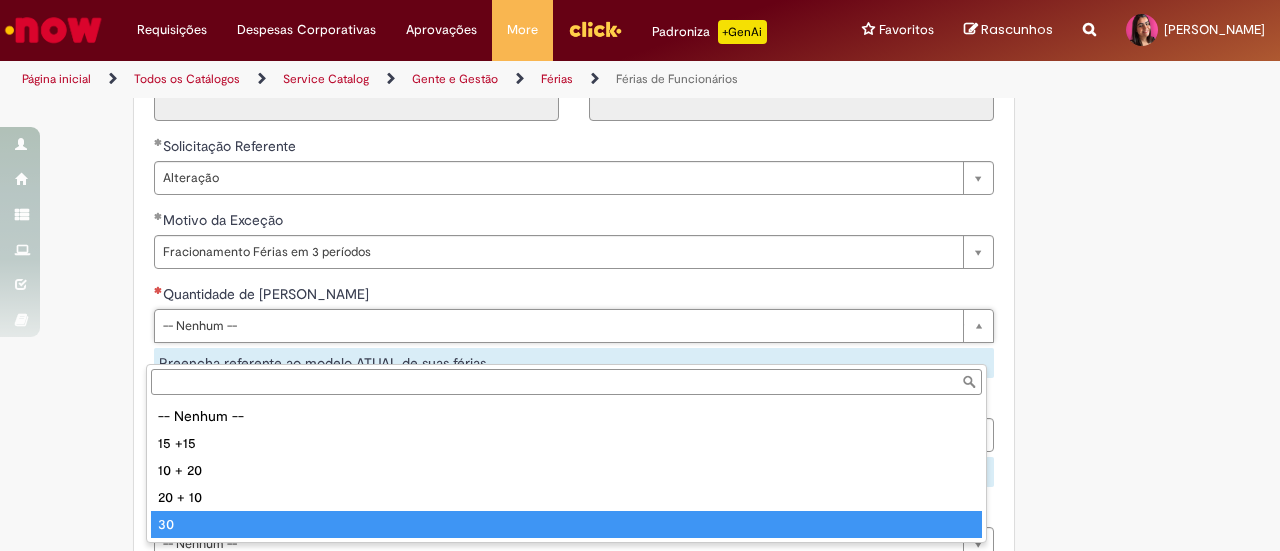 type on "**" 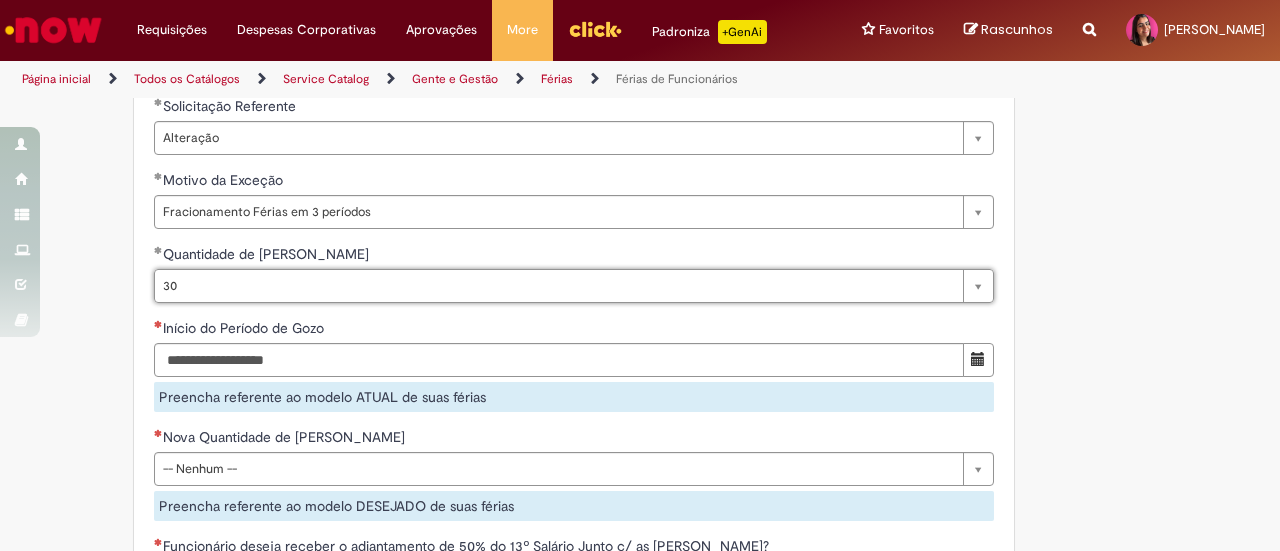 scroll, scrollTop: 1744, scrollLeft: 0, axis: vertical 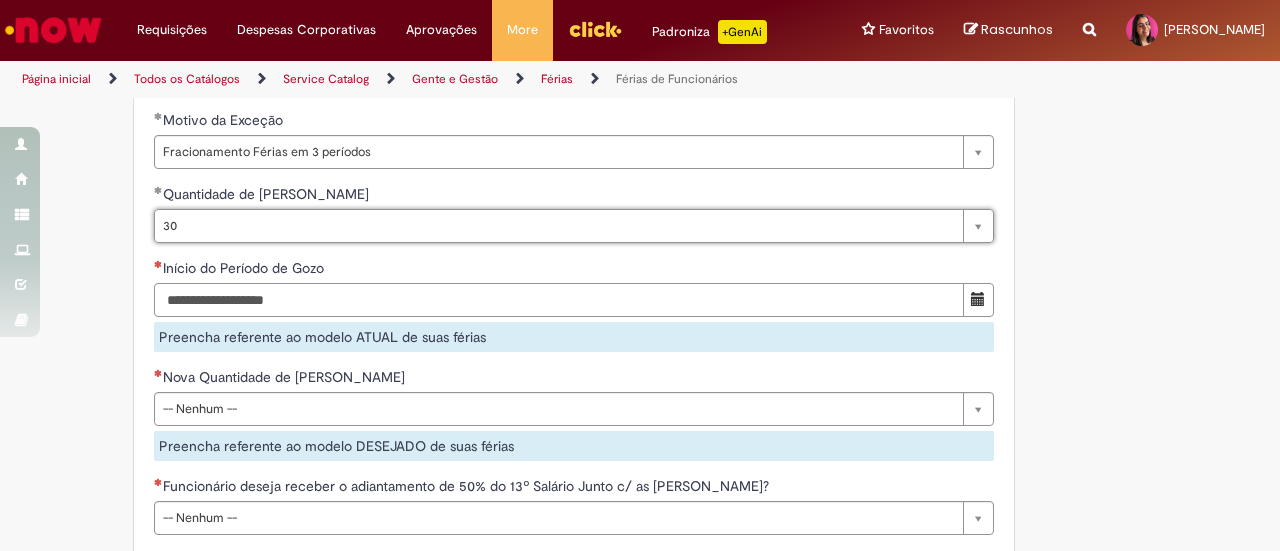 click on "Início do Período de Gozo" at bounding box center (559, 300) 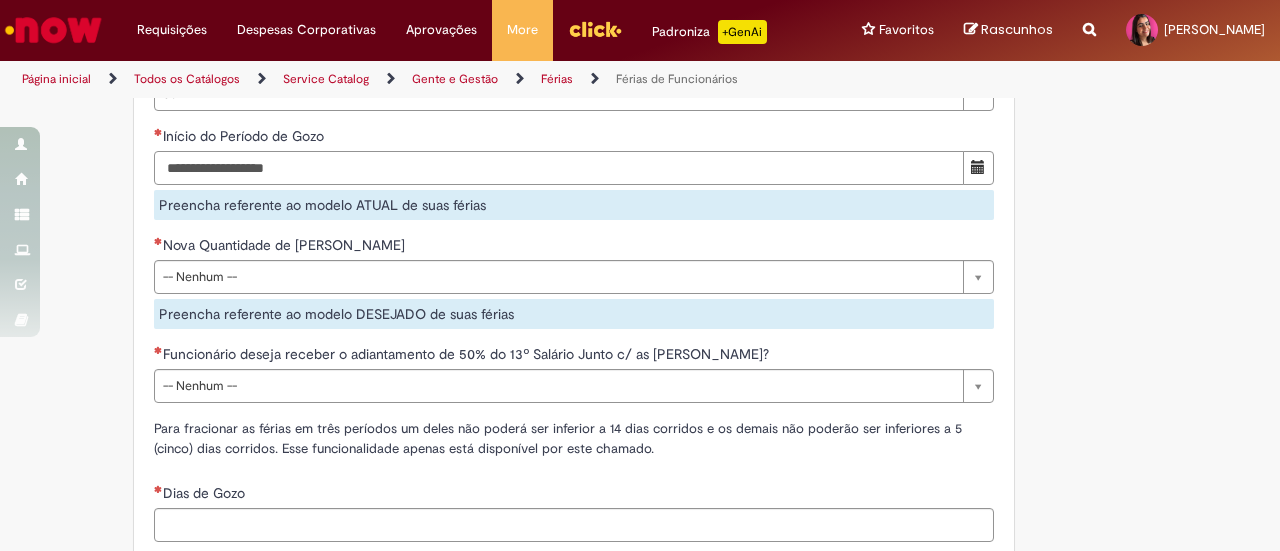 scroll, scrollTop: 1844, scrollLeft: 0, axis: vertical 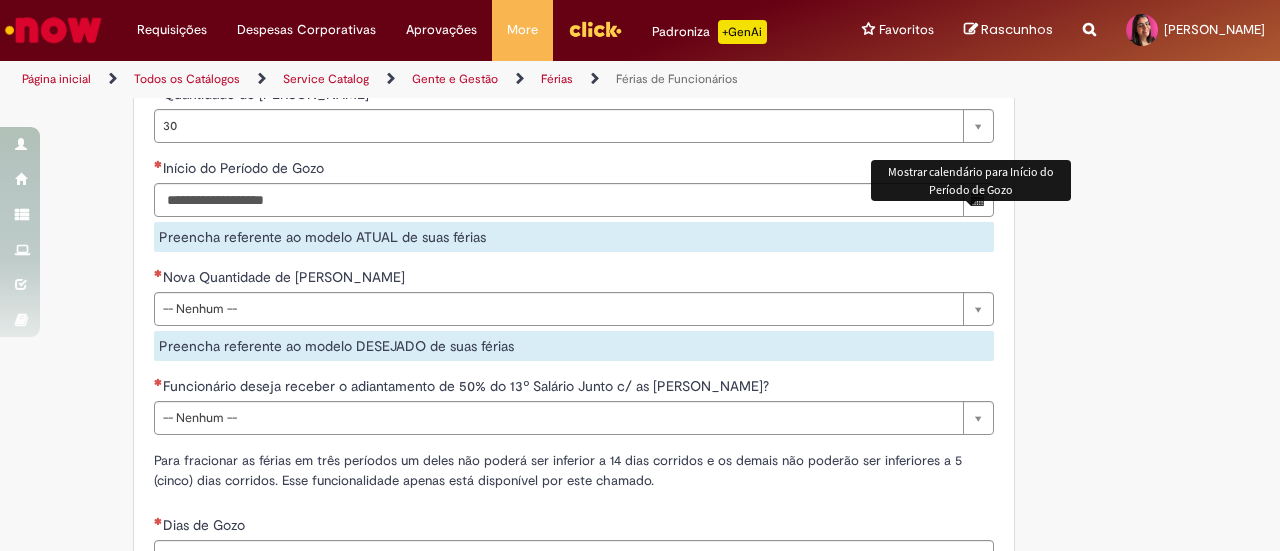 click at bounding box center [978, 199] 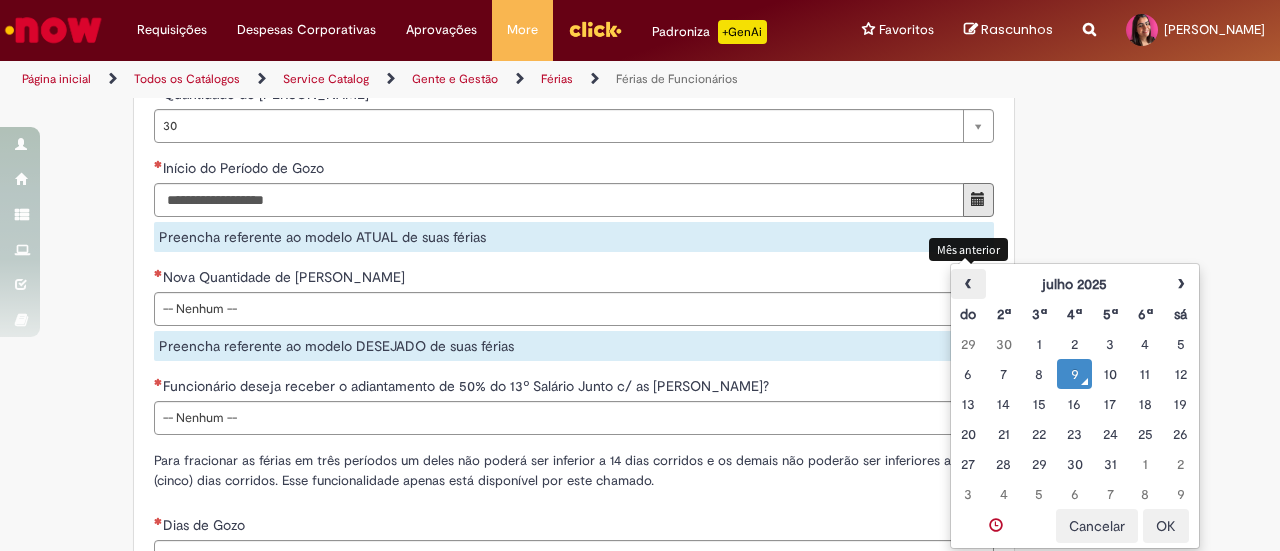 click on "‹" at bounding box center (968, 284) 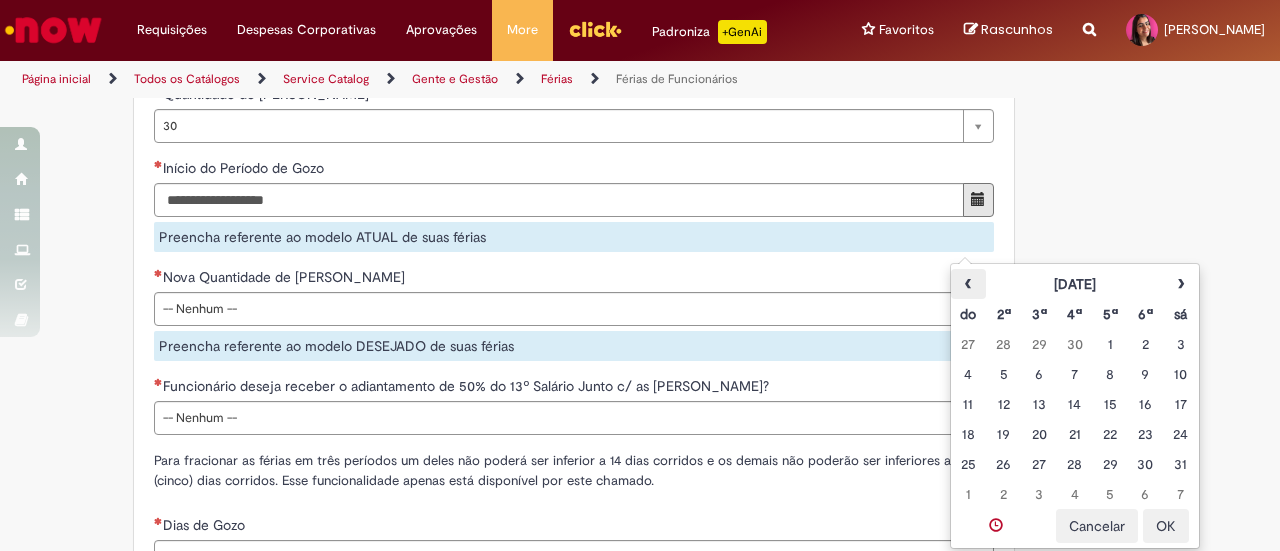 click on "‹" at bounding box center (968, 284) 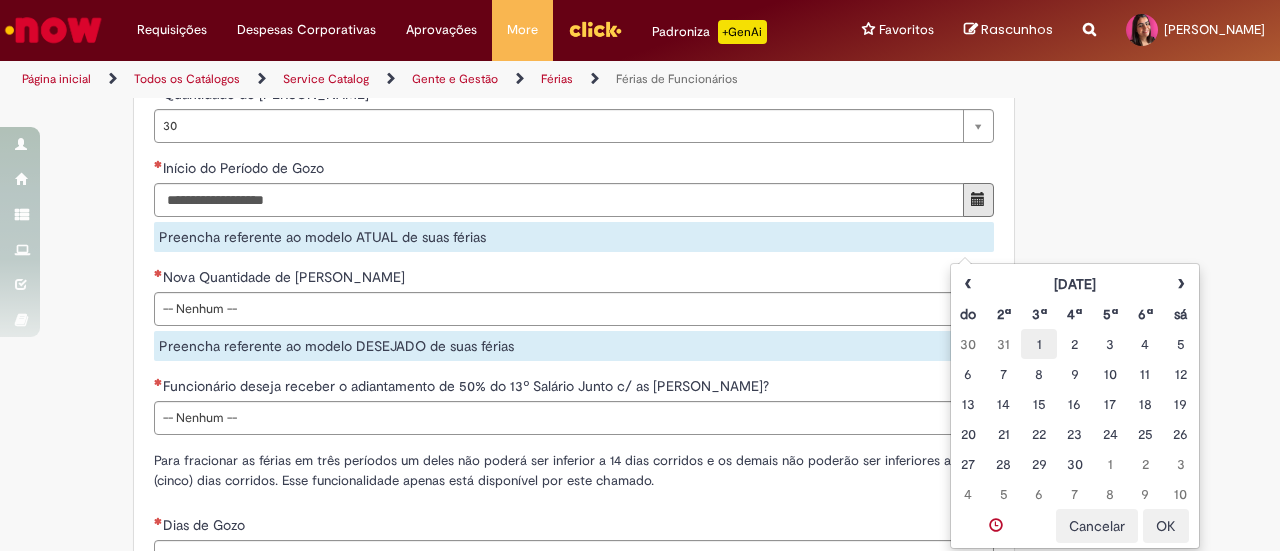 click on "1" at bounding box center [1038, 344] 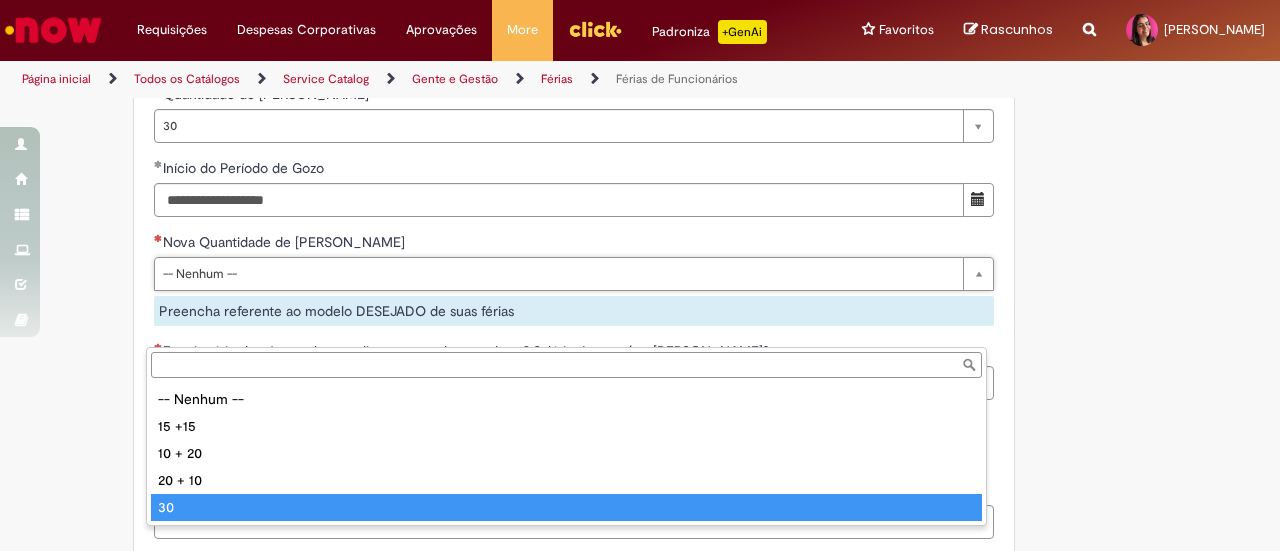 type on "**" 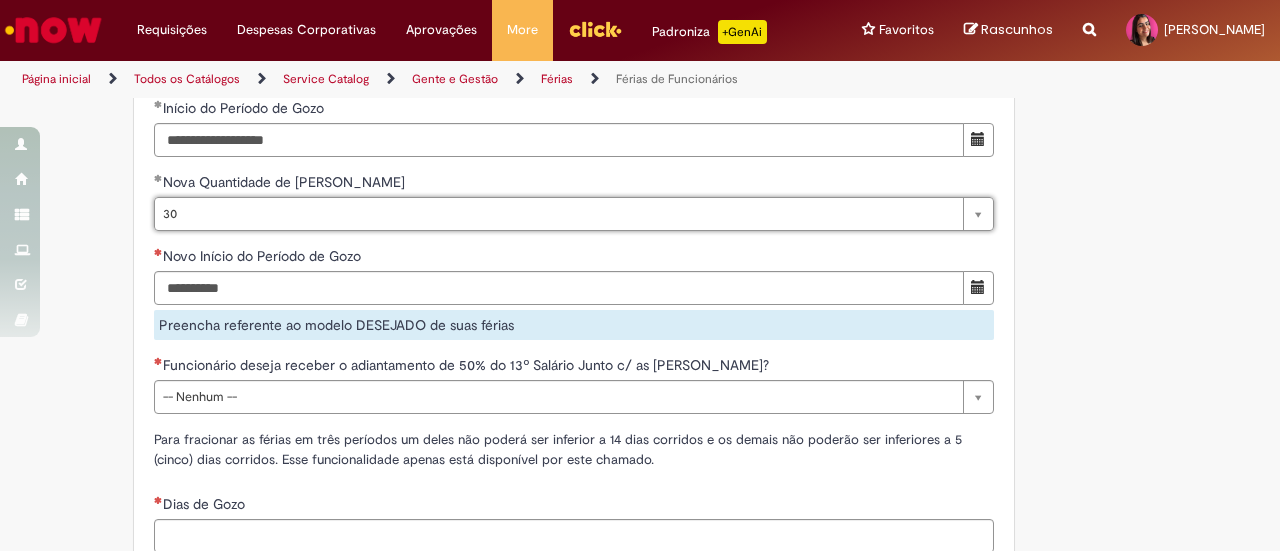 scroll, scrollTop: 1944, scrollLeft: 0, axis: vertical 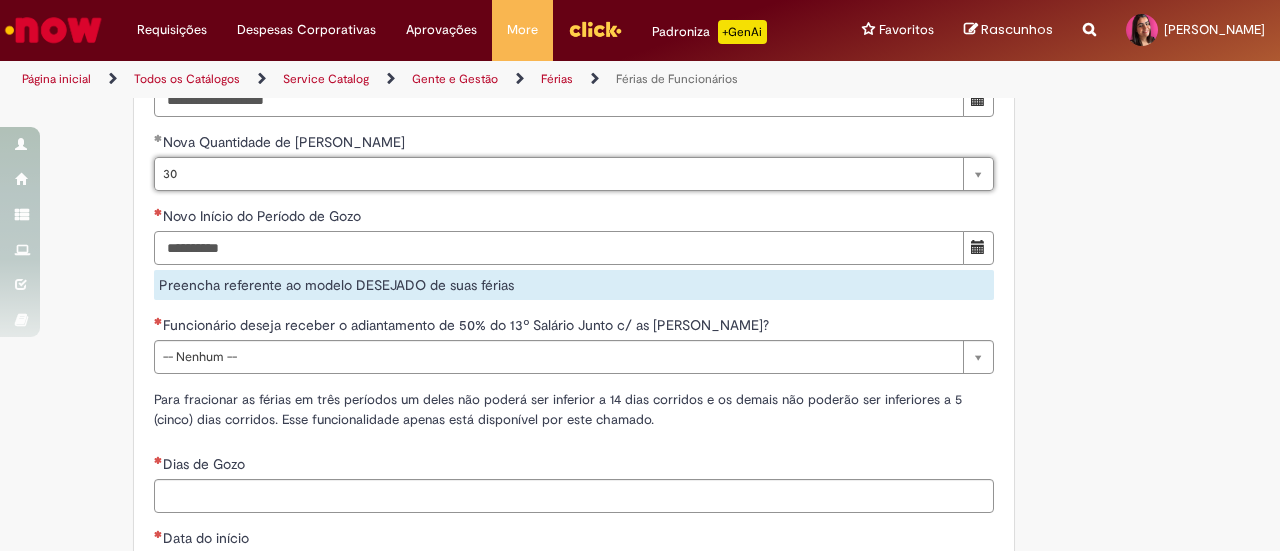 click on "Novo Início do Período de Gozo" at bounding box center (559, 248) 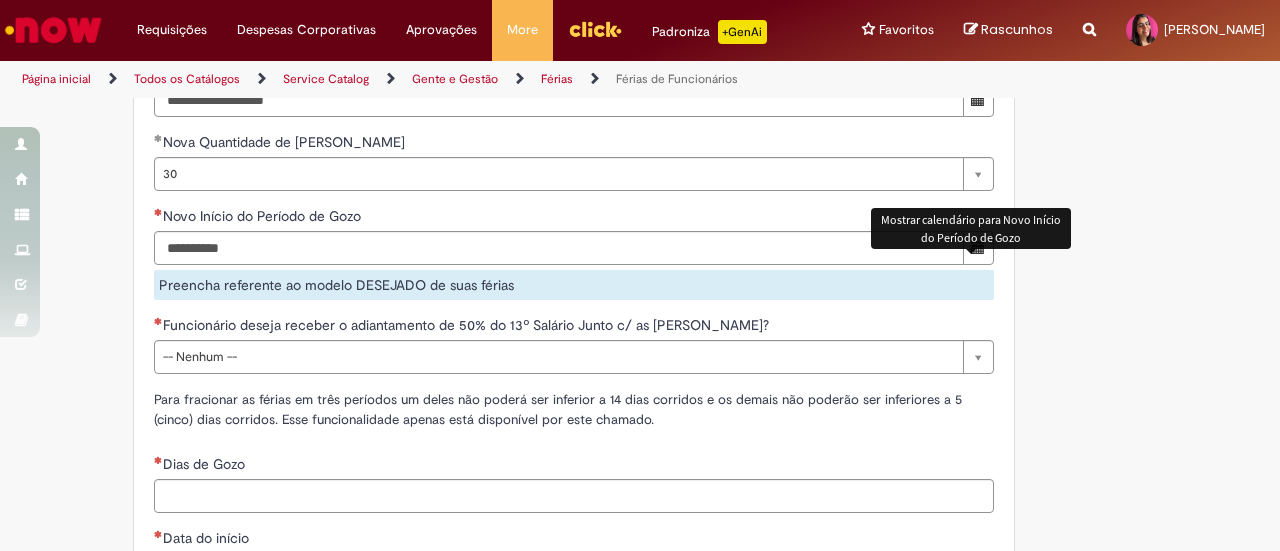 click at bounding box center [978, 248] 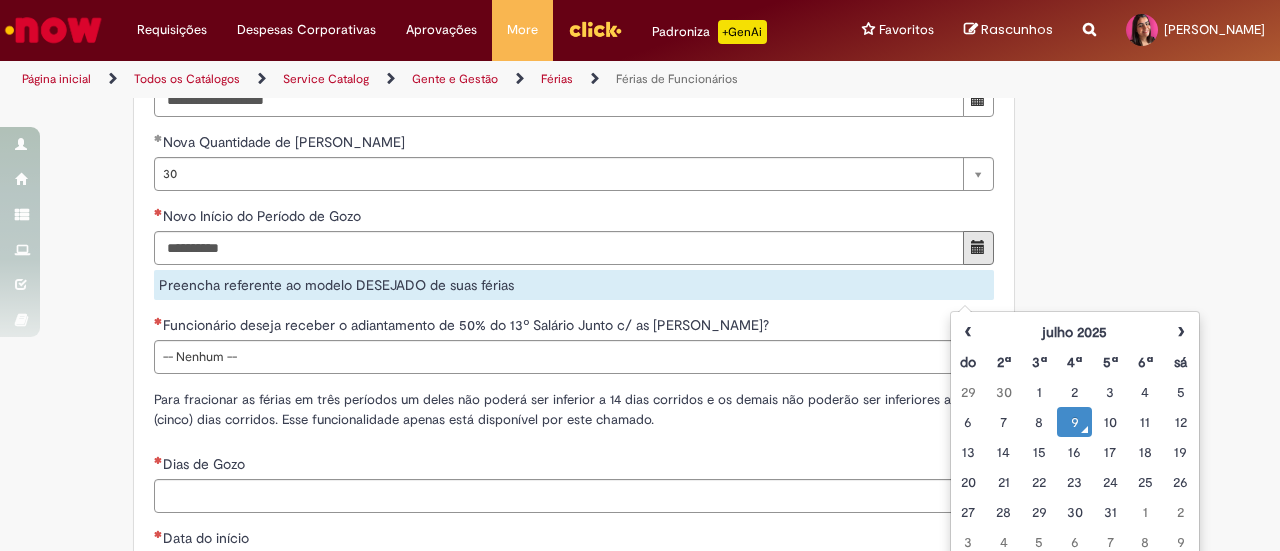 click on "**********" at bounding box center (574, 450) 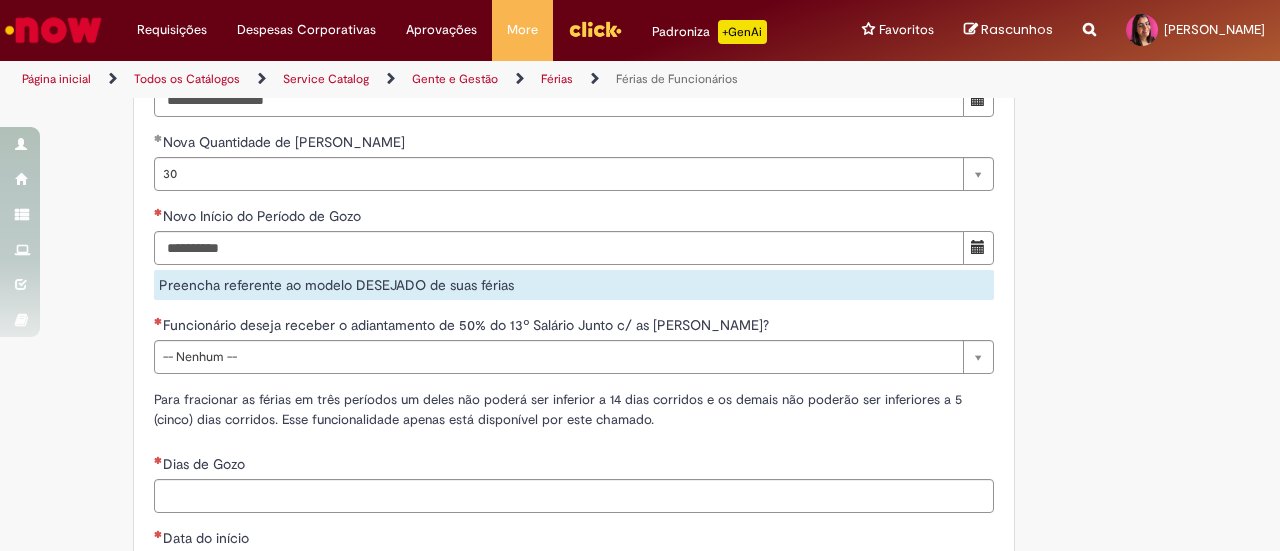 scroll, scrollTop: 1844, scrollLeft: 0, axis: vertical 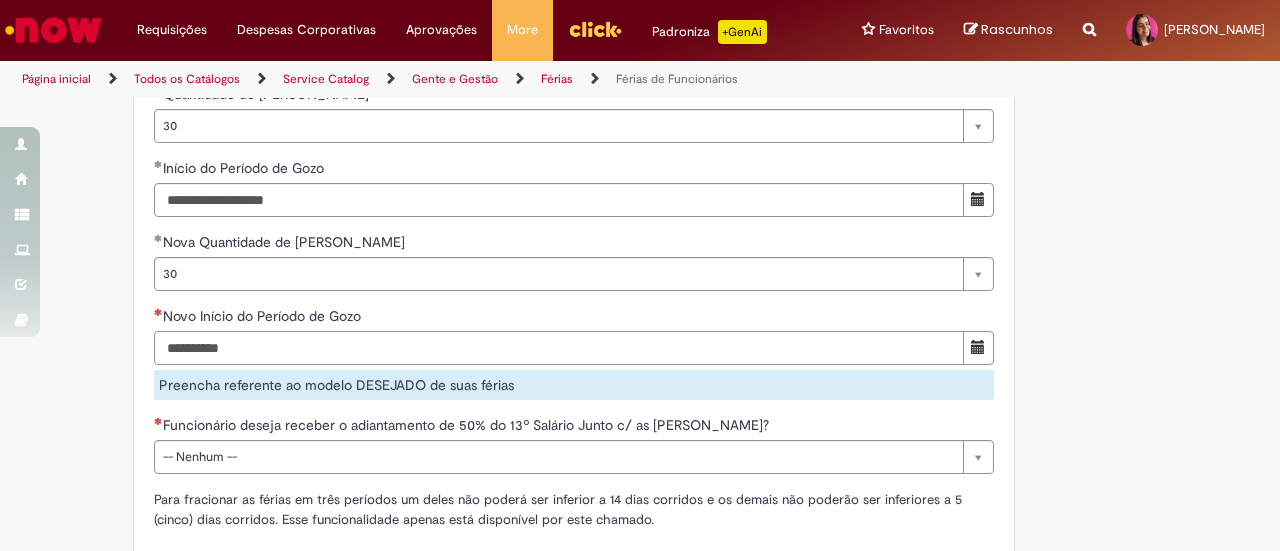 click on "Novo Início do Período de Gozo" at bounding box center (559, 348) 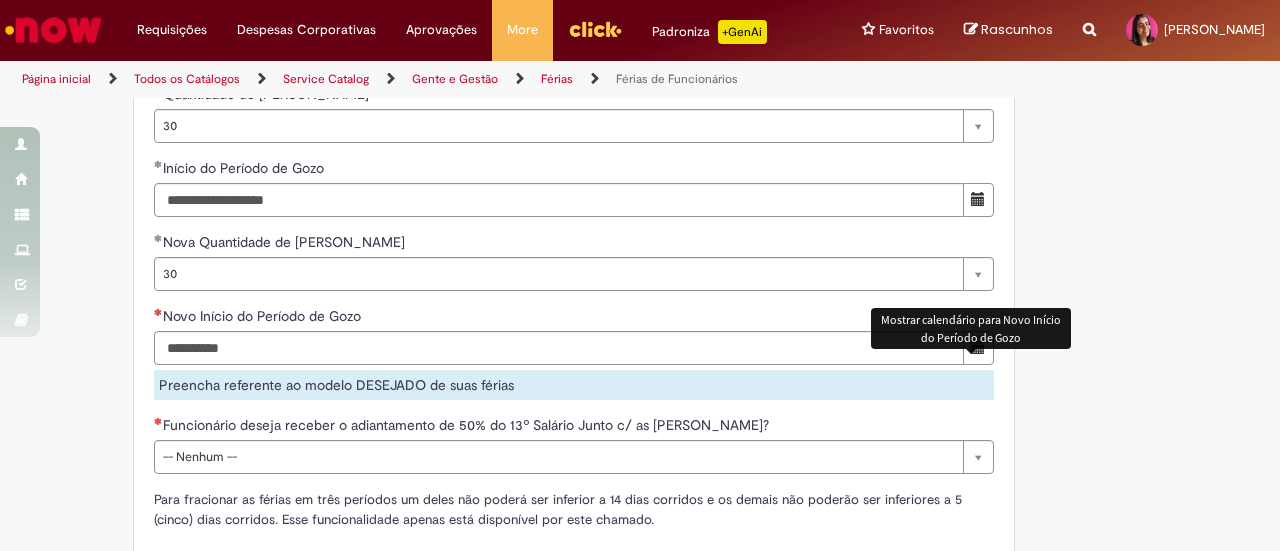 click at bounding box center (978, 347) 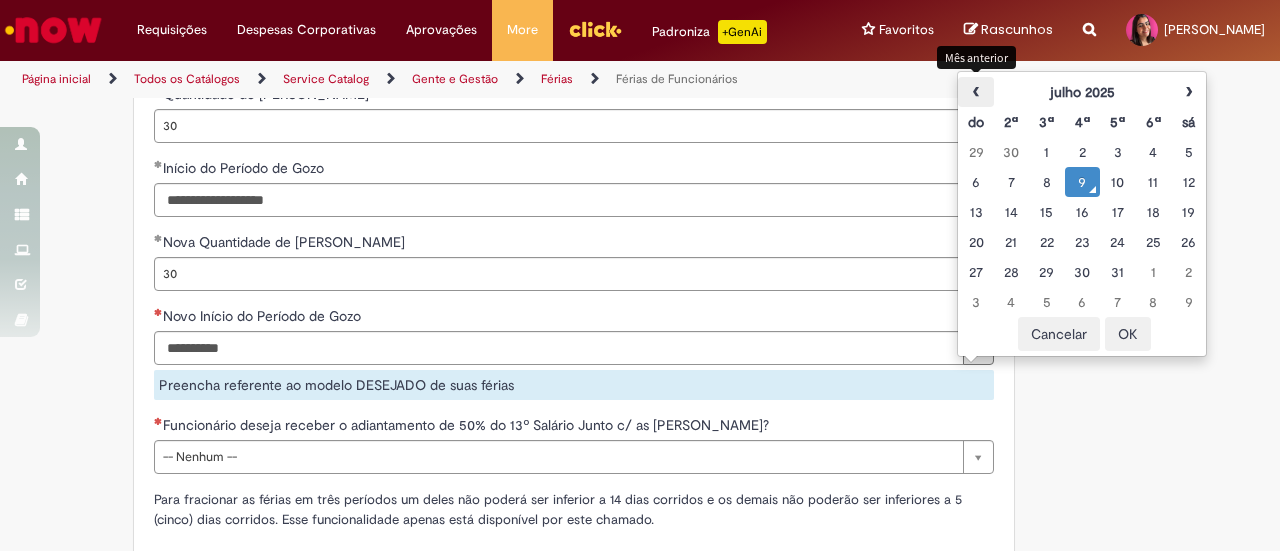 click on "‹" at bounding box center (975, 92) 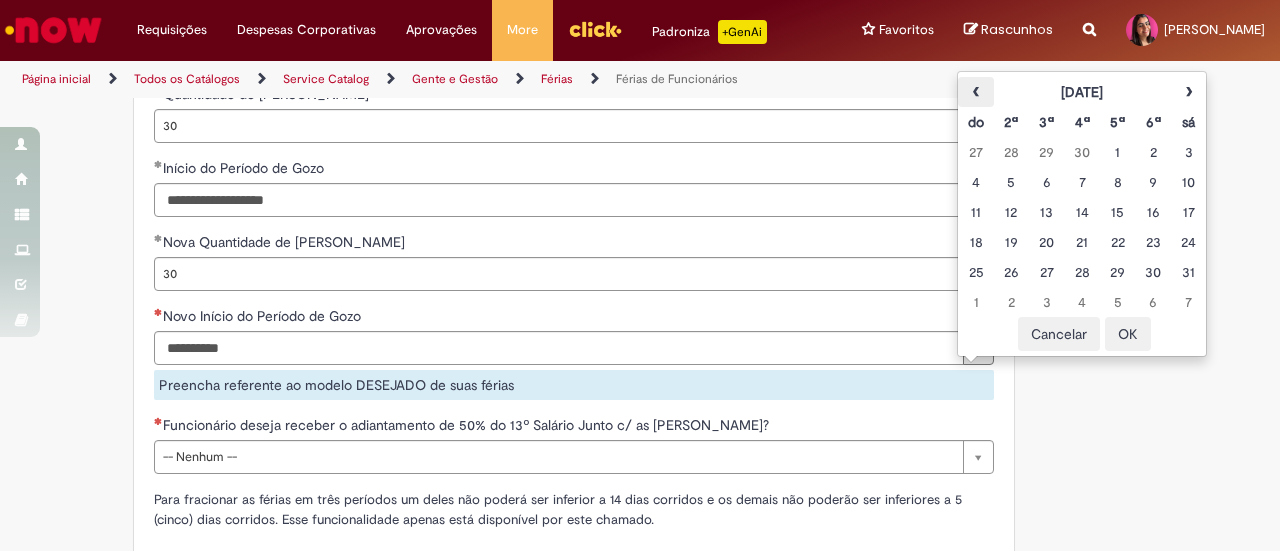click on "‹" at bounding box center (975, 92) 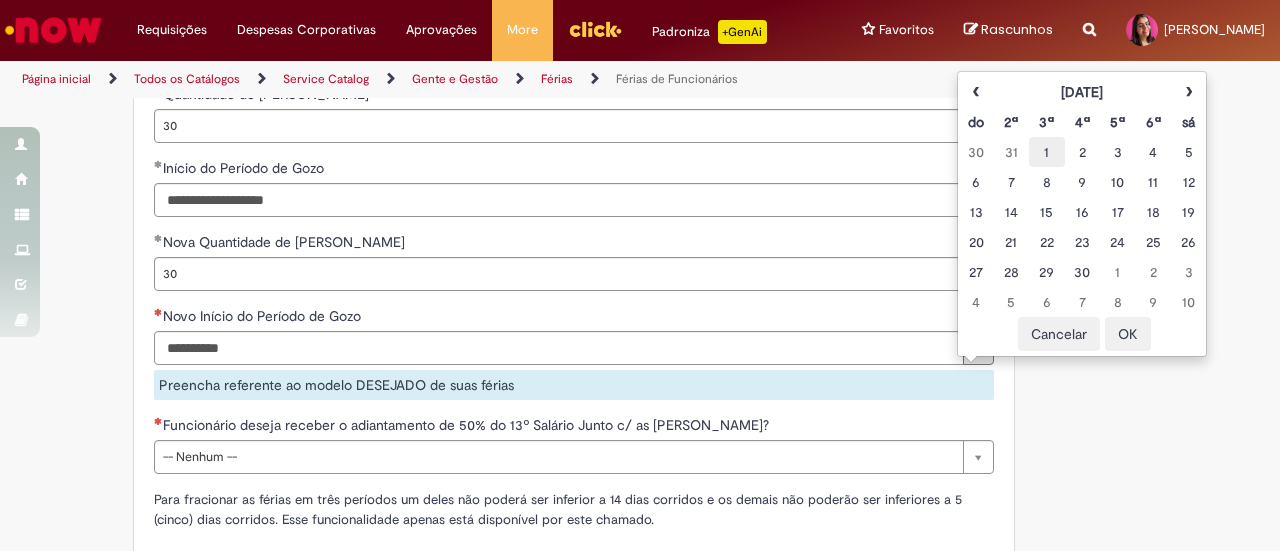 click on "1" at bounding box center [1046, 152] 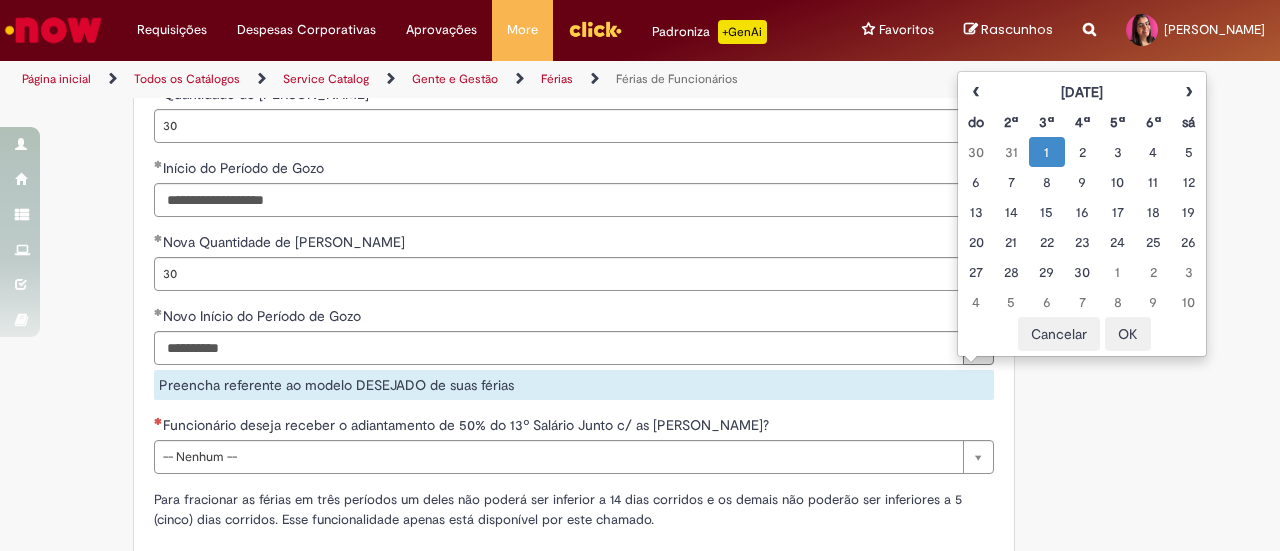 click on "Adicionar a Favoritos
Férias de Funcionários
Oferta destinada para esclarecimento de dúvidas e inclusões/exceções/cancelamentos de férias por exceções.
Utilize esta oferta:
Para ajustar, cancelar ou incluir férias com menos de 35 dias para o início;
Para fracionar suas férias em 03 períodos (se elegível);
Caso Click apresente alguma instabilidade no serviço de Férias que, mesmo após você abrir um  incidente  (e tiver evidência do número), não for corrigido por completo ou  em tempo de ajustar no próprio sistema;
> Para incluir, alterar ou cancelar Férias dentro do prazo de 35 dias de antecedência, é só acessar  Portal Click  > Você > Férias; > Para acessar a Diretriz de Férias, basta  clicar aqui
> Ficou com dúvidas sobre Férias via Termo? É só acessar a   FAQ – Fluxo de alteração de férias por exceção no Click  ou abrir chamado na oferta  ." at bounding box center (542, -31) 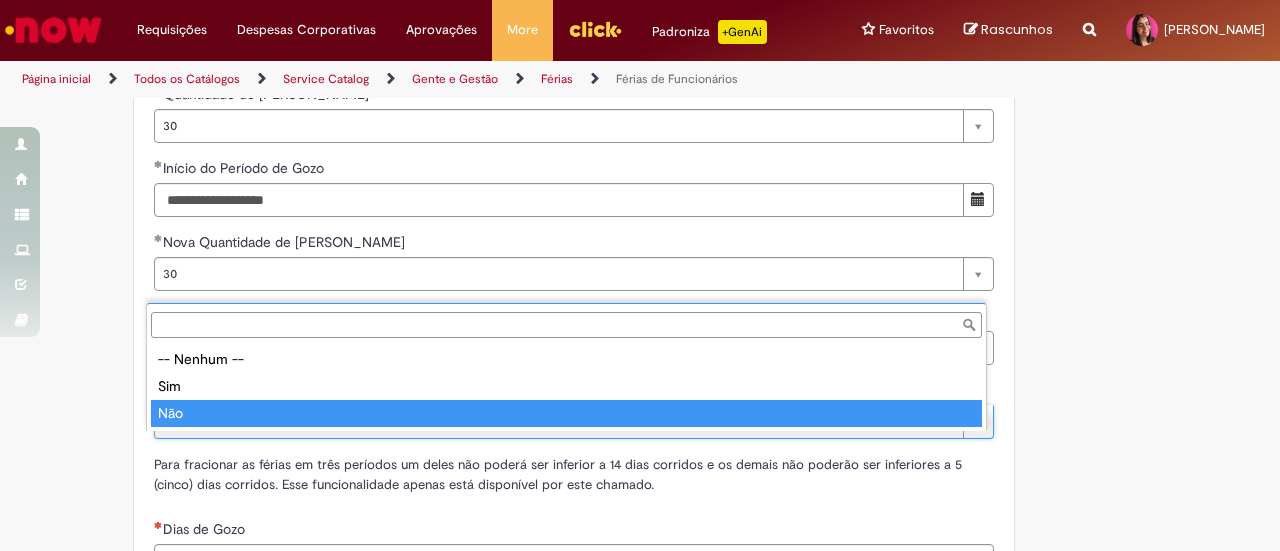 type on "***" 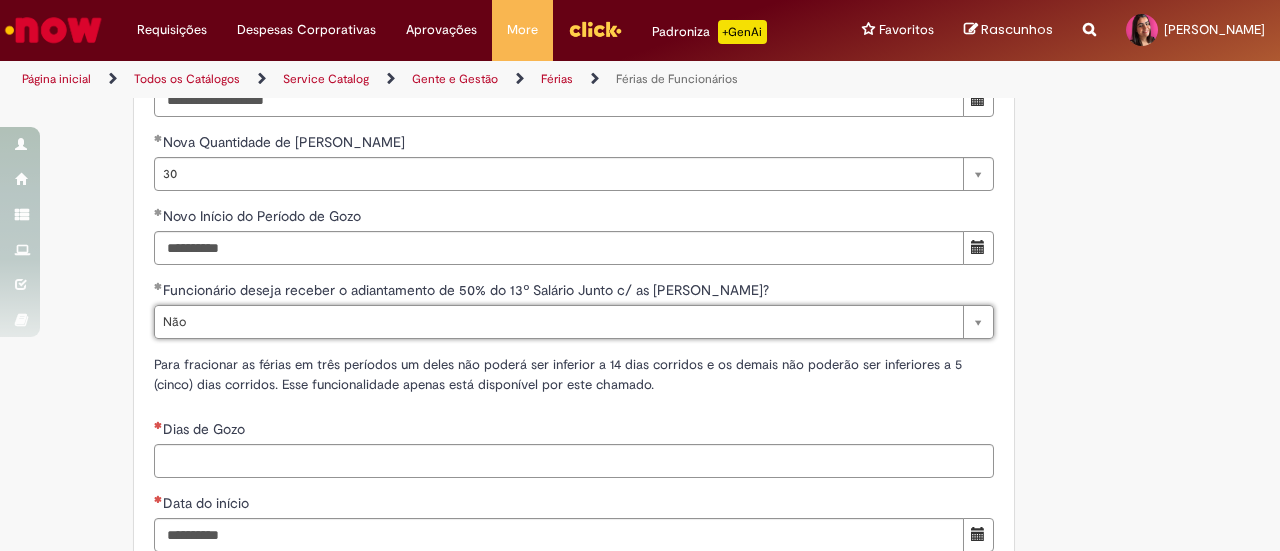 scroll, scrollTop: 2044, scrollLeft: 0, axis: vertical 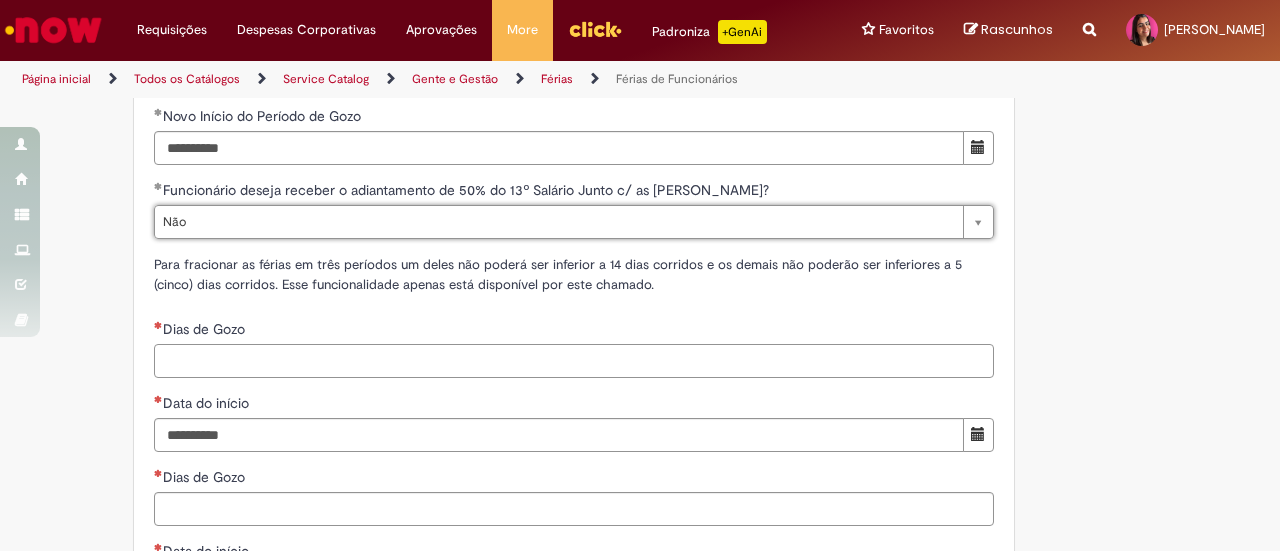 click on "Dias de Gozo" at bounding box center [574, 361] 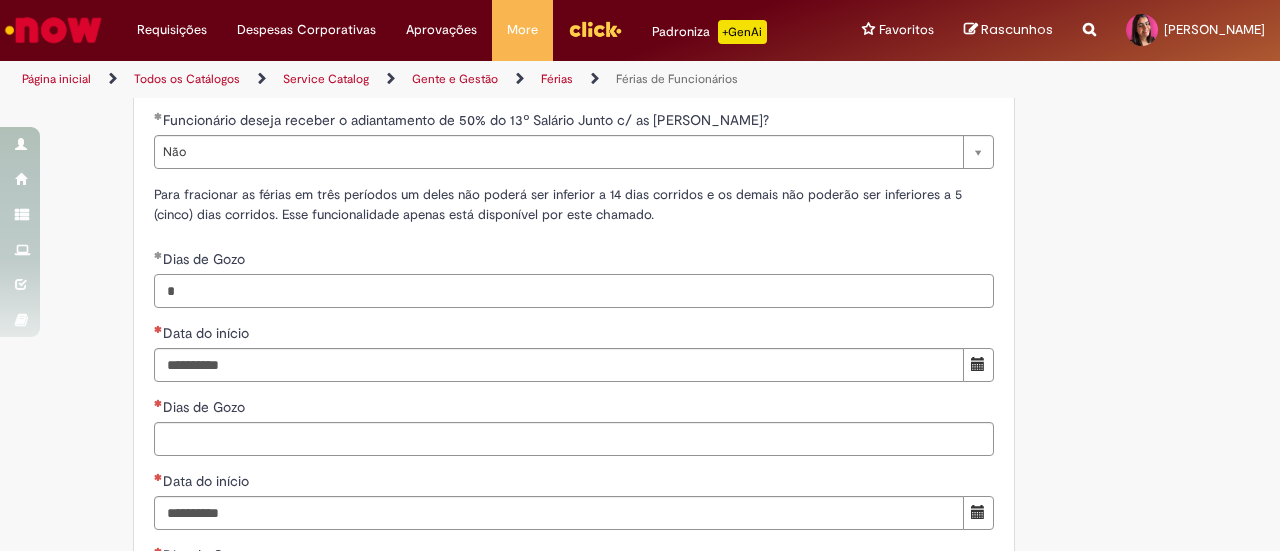 scroll, scrollTop: 2144, scrollLeft: 0, axis: vertical 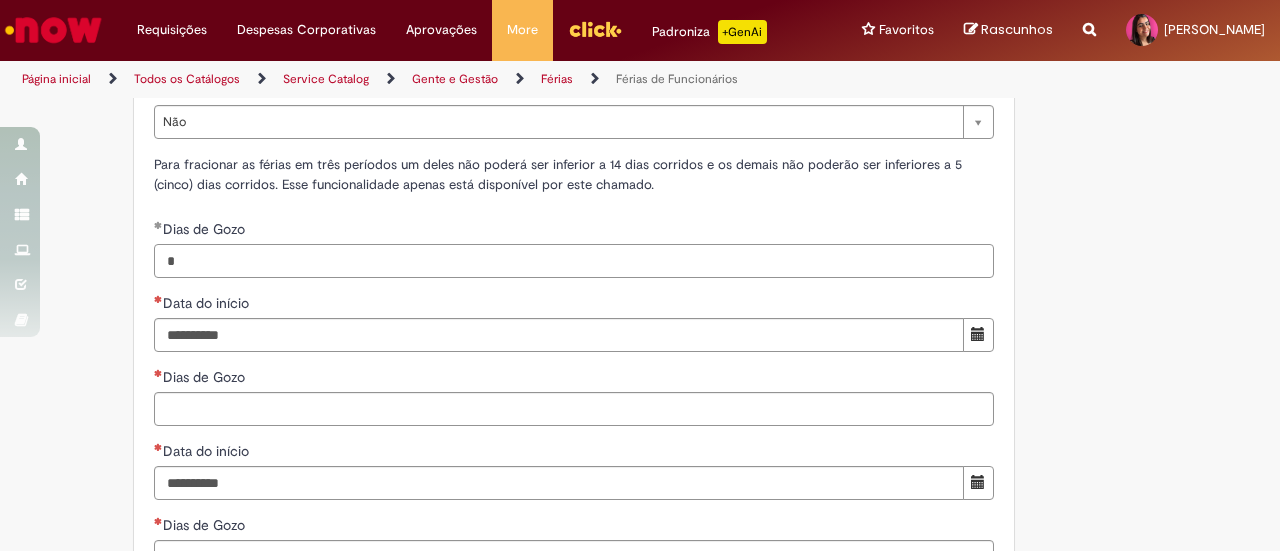 type on "*" 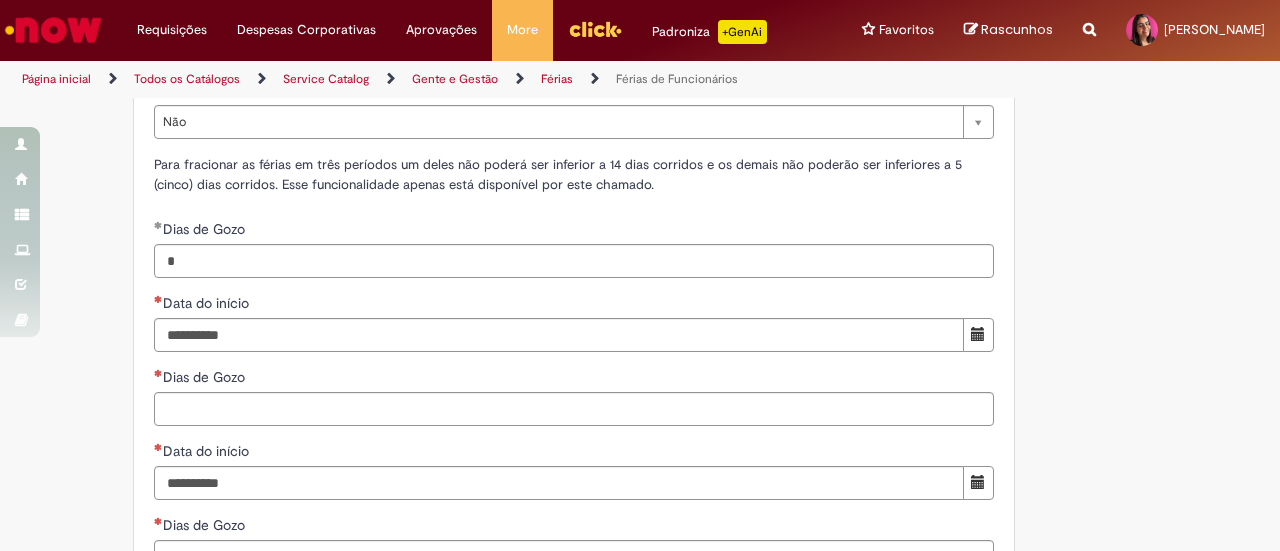 click on "**********" at bounding box center (574, 233) 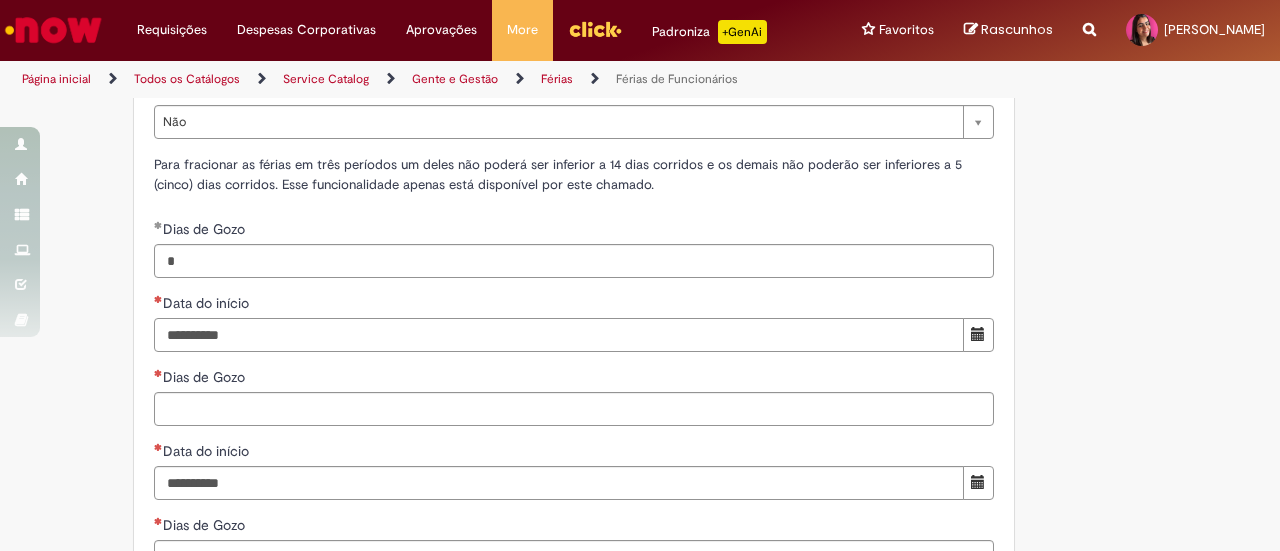 click on "Data do início" at bounding box center [559, 335] 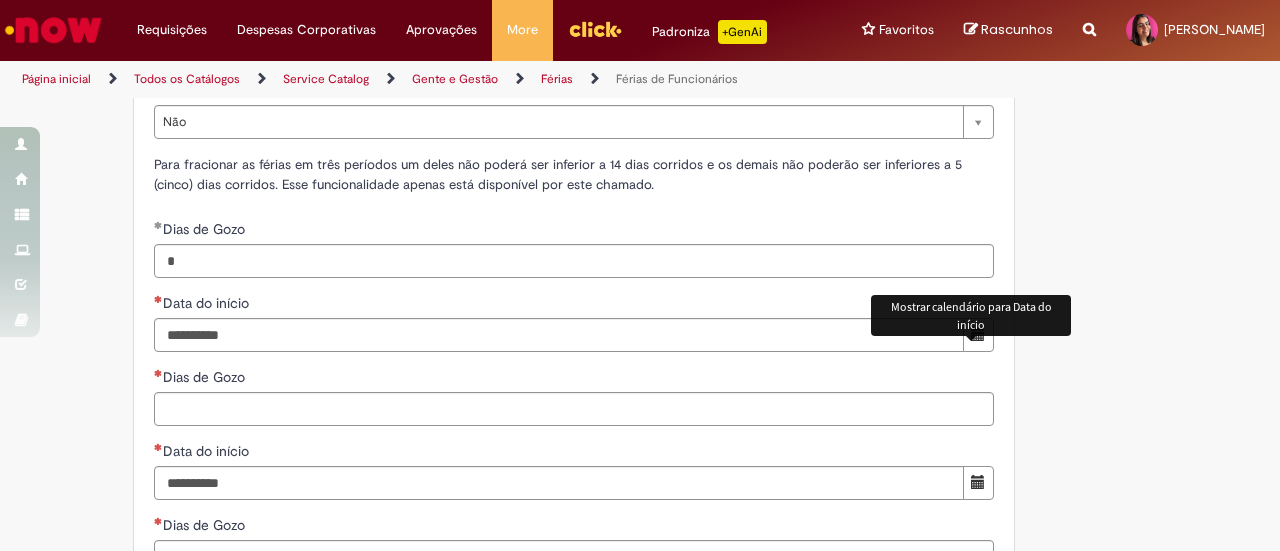 click at bounding box center (978, 335) 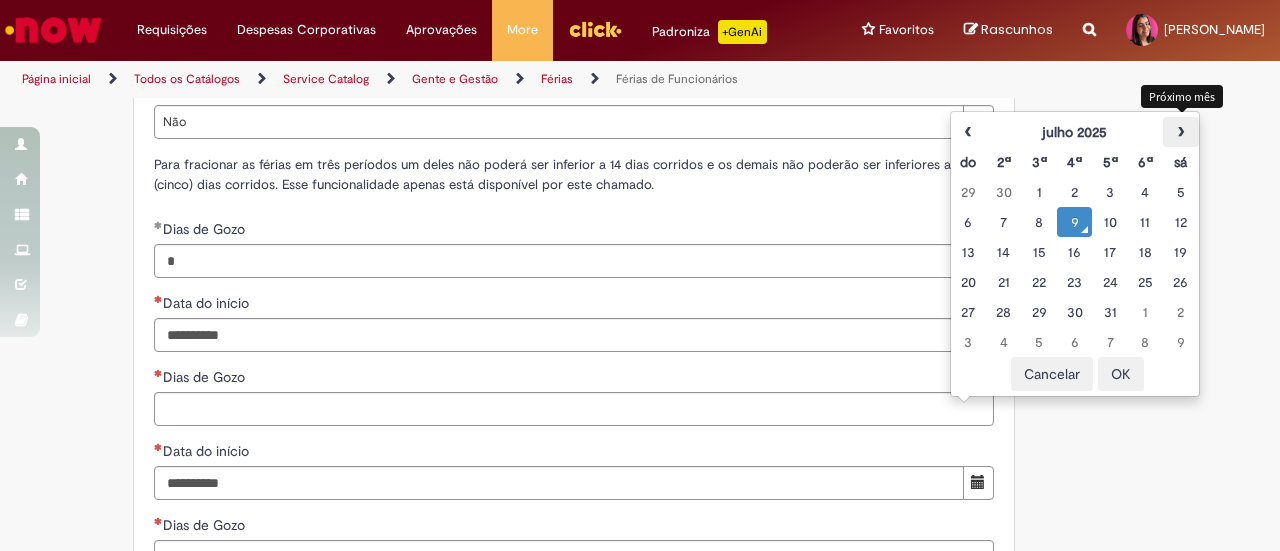 click on "›" at bounding box center [1180, 132] 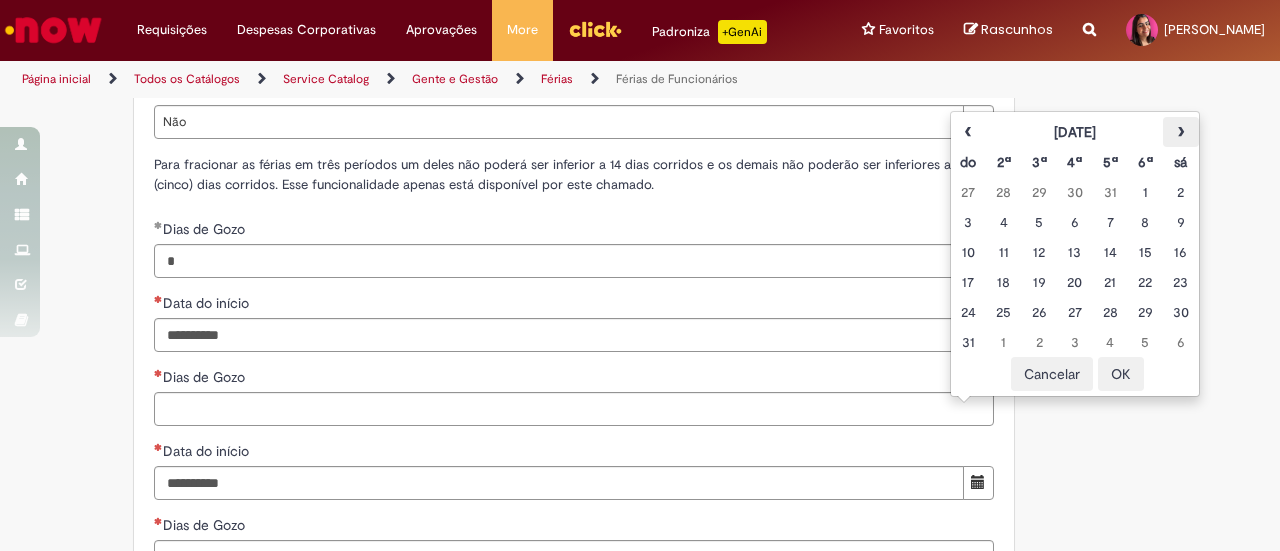 click on "›" at bounding box center (1180, 132) 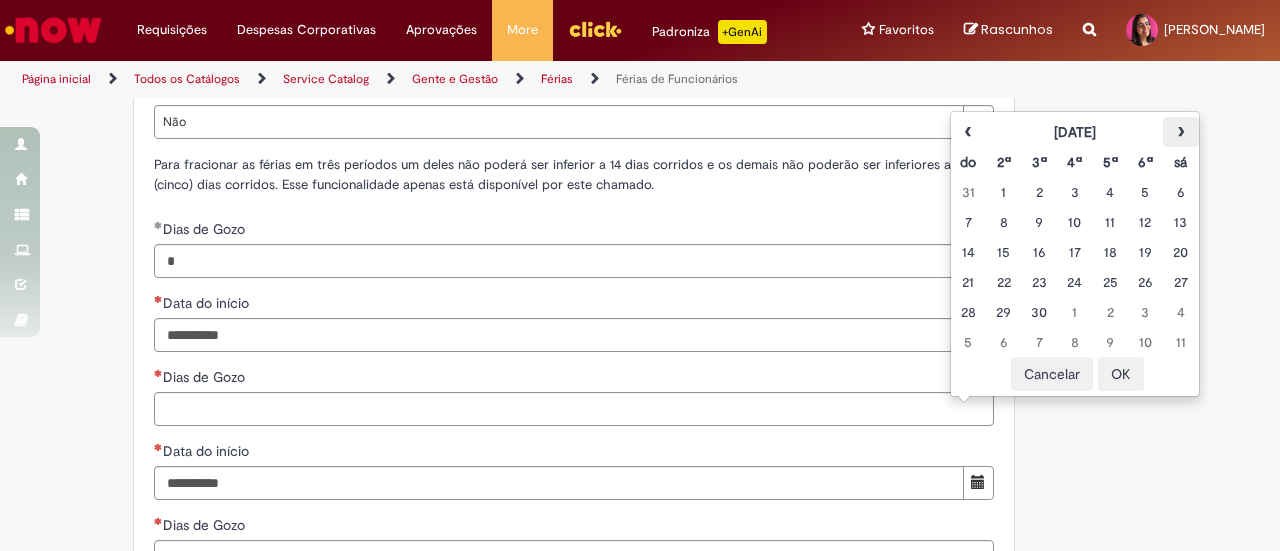 click on "›" at bounding box center [1180, 132] 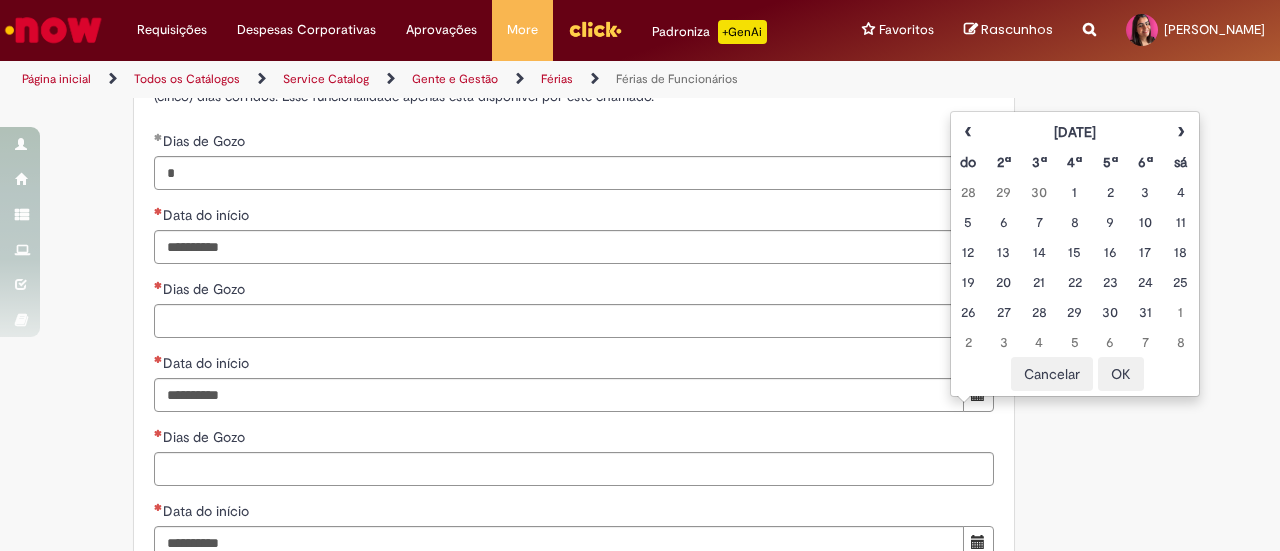 scroll, scrollTop: 2344, scrollLeft: 0, axis: vertical 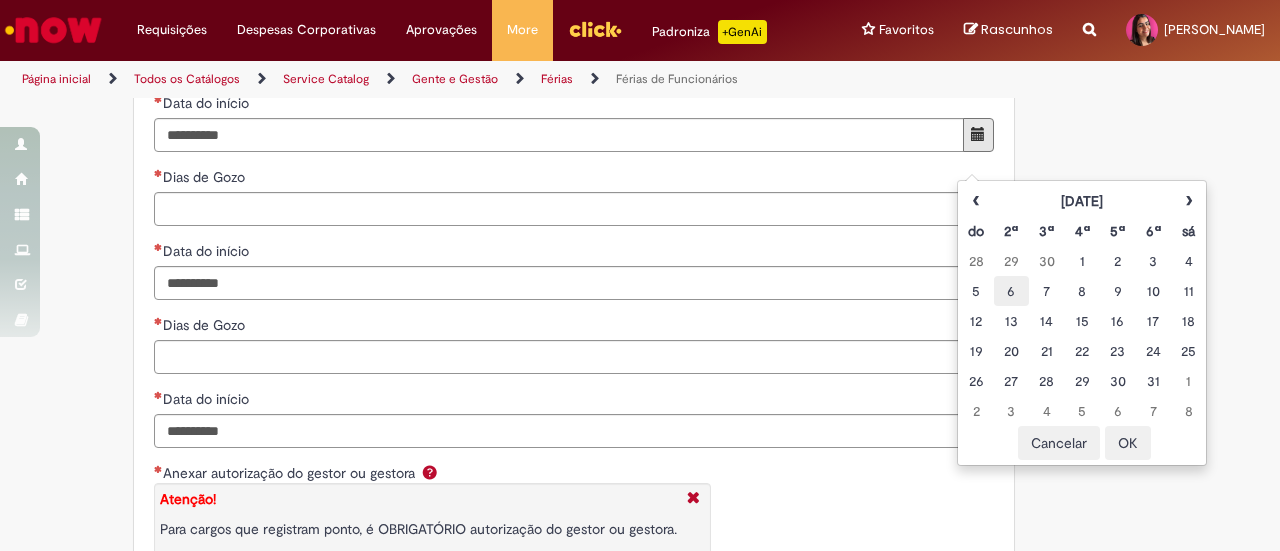 click on "6" at bounding box center [1011, 291] 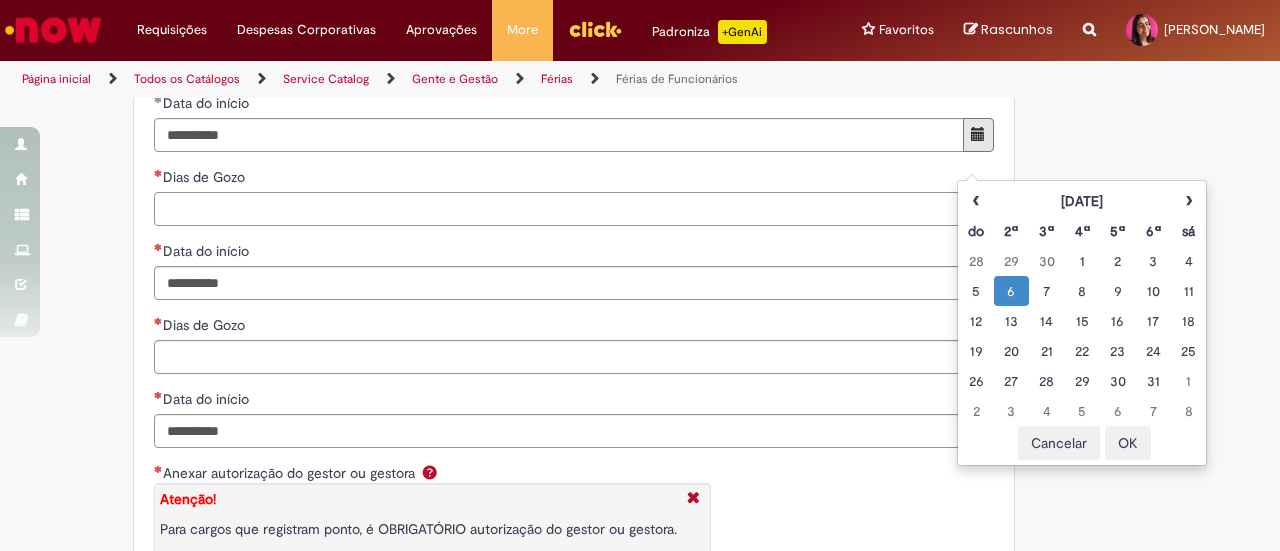 click on "Dias de Gozo" at bounding box center [574, 209] 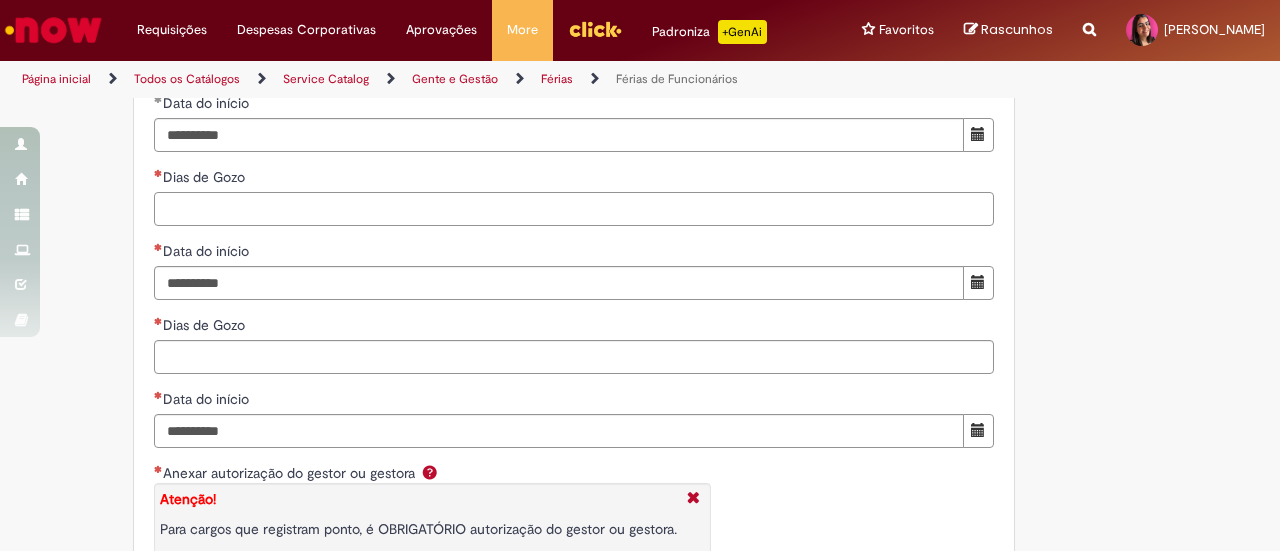 scroll, scrollTop: 2244, scrollLeft: 0, axis: vertical 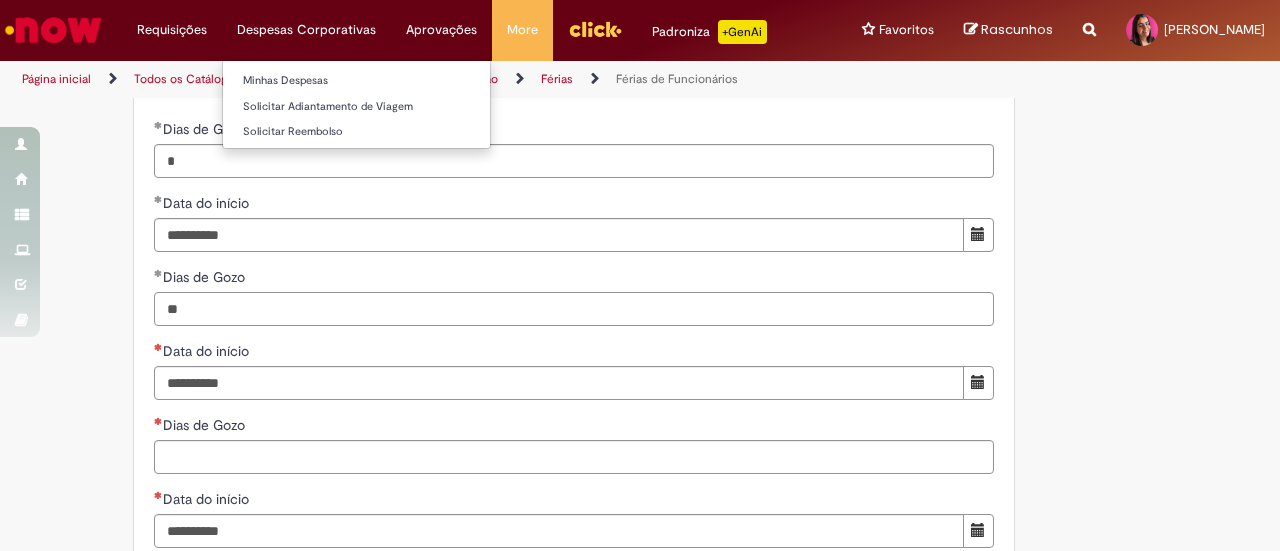 type on "**" 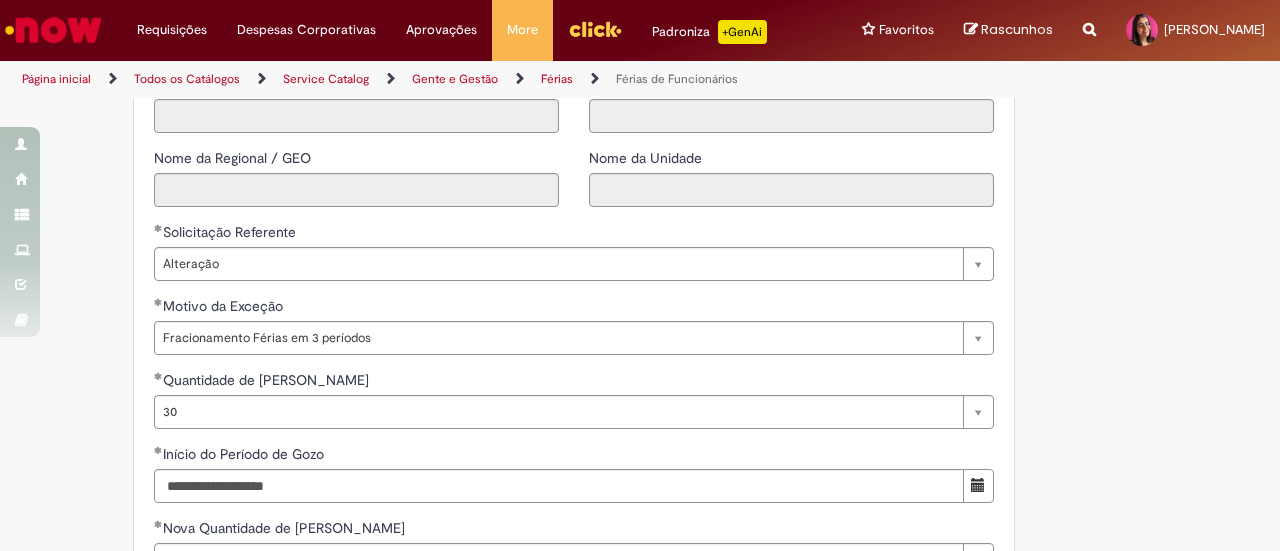 scroll, scrollTop: 1644, scrollLeft: 0, axis: vertical 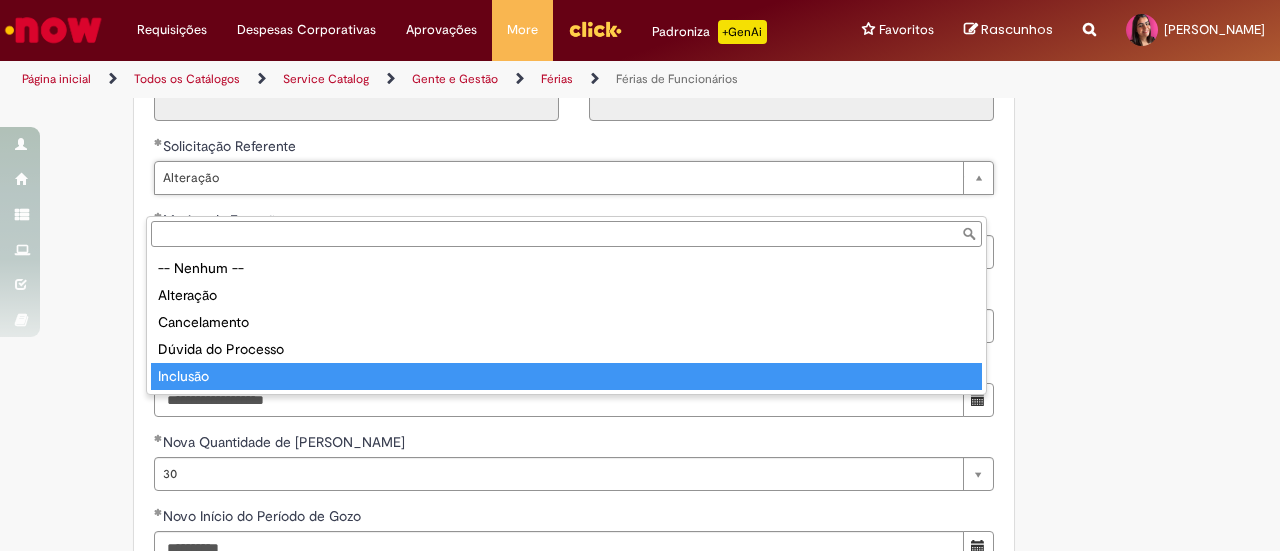 type on "********" 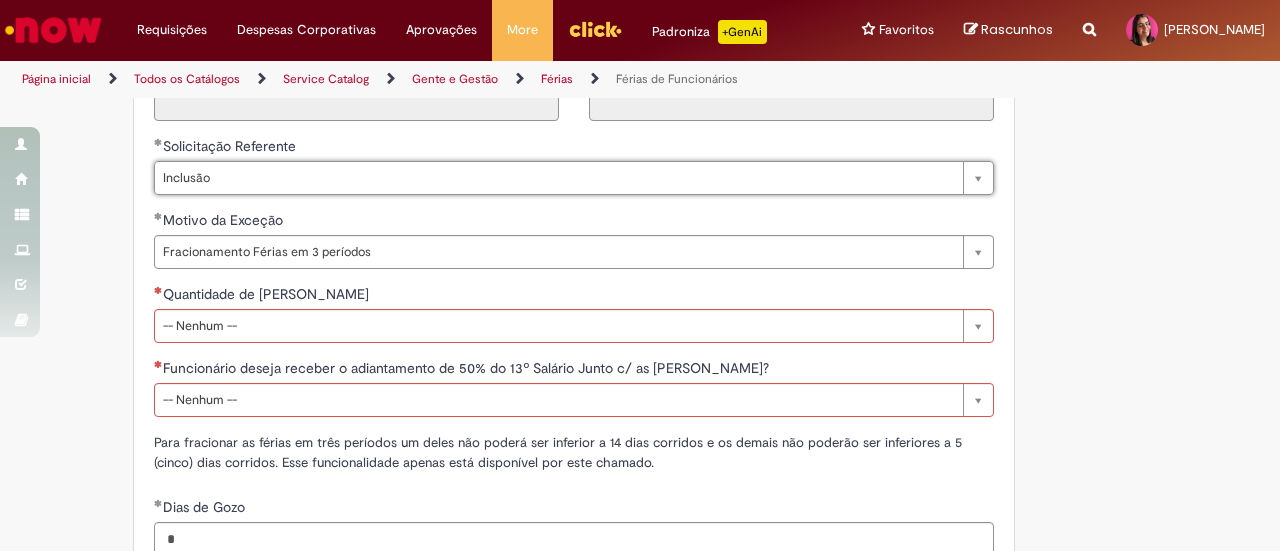 scroll, scrollTop: 0, scrollLeft: 50, axis: horizontal 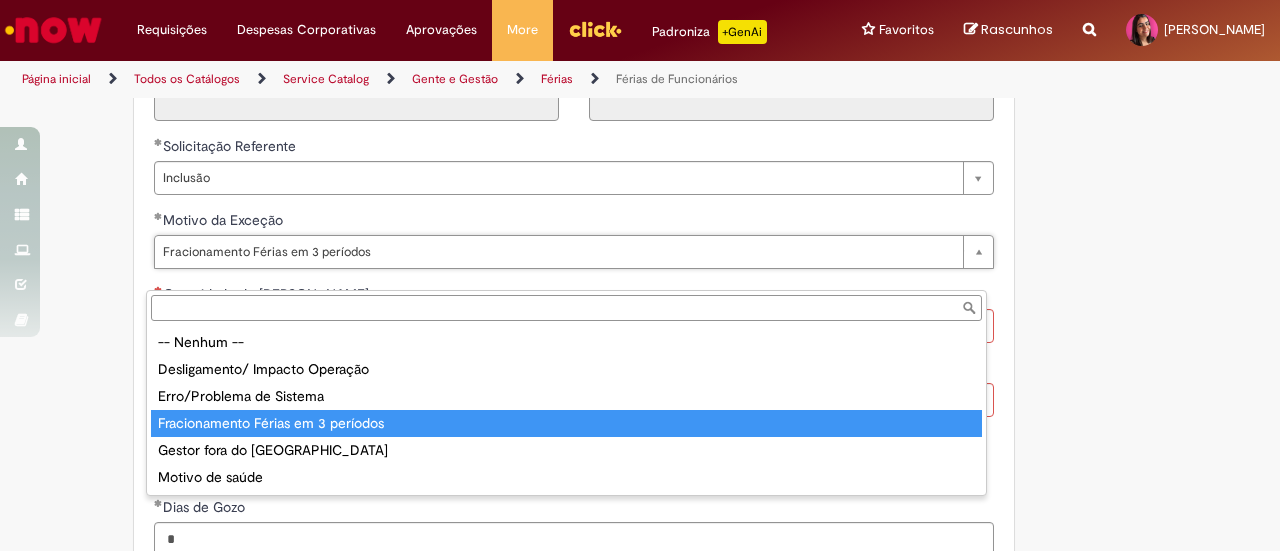 type on "**********" 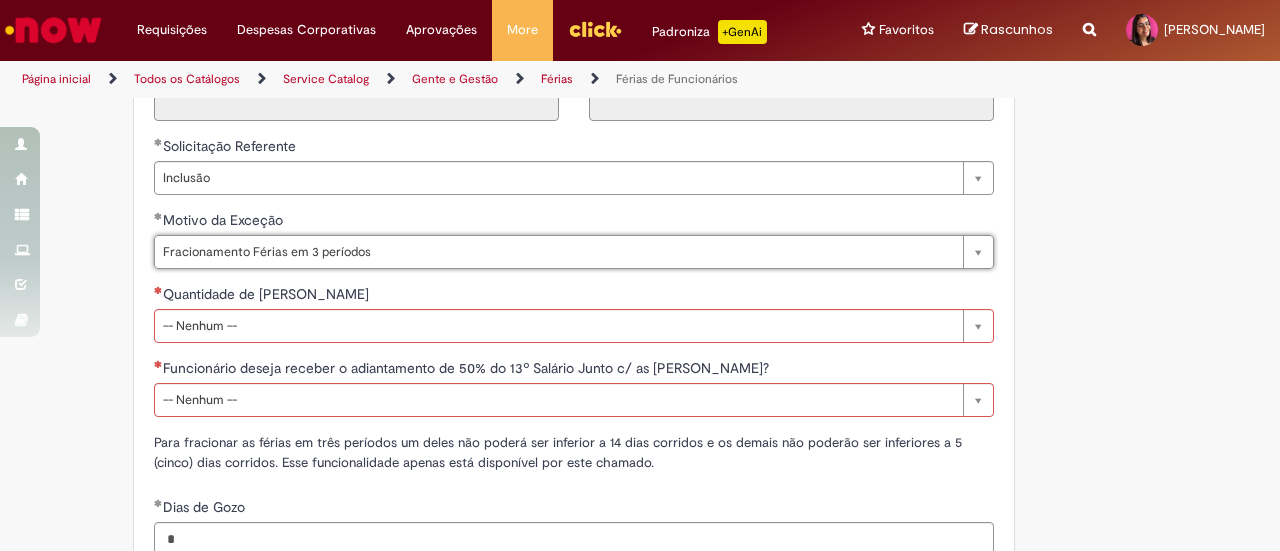 scroll, scrollTop: 0, scrollLeft: 0, axis: both 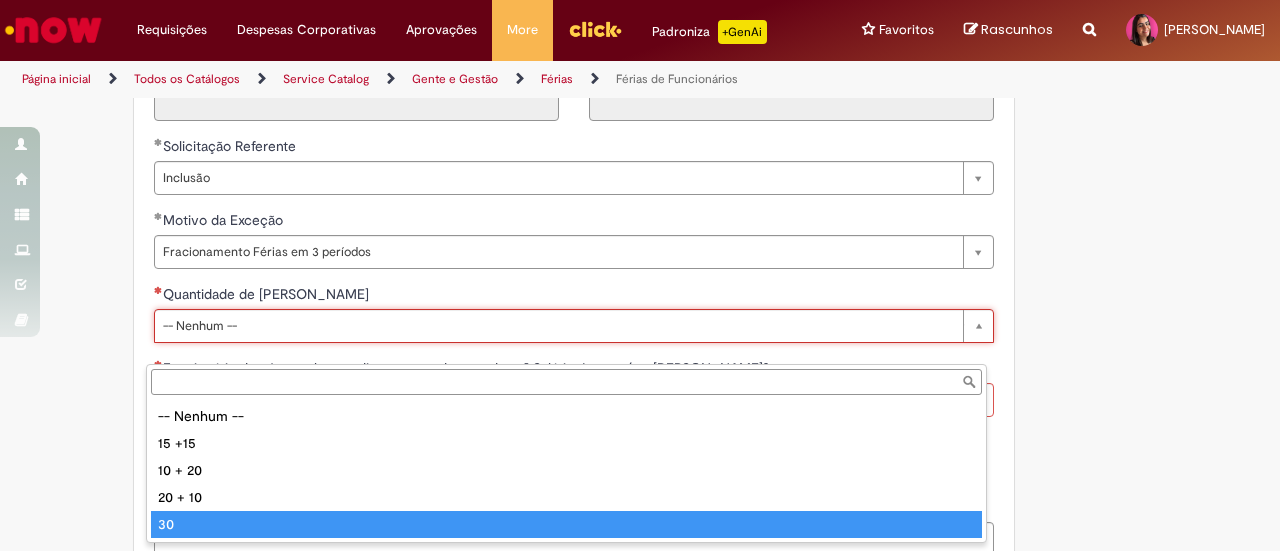 type on "**" 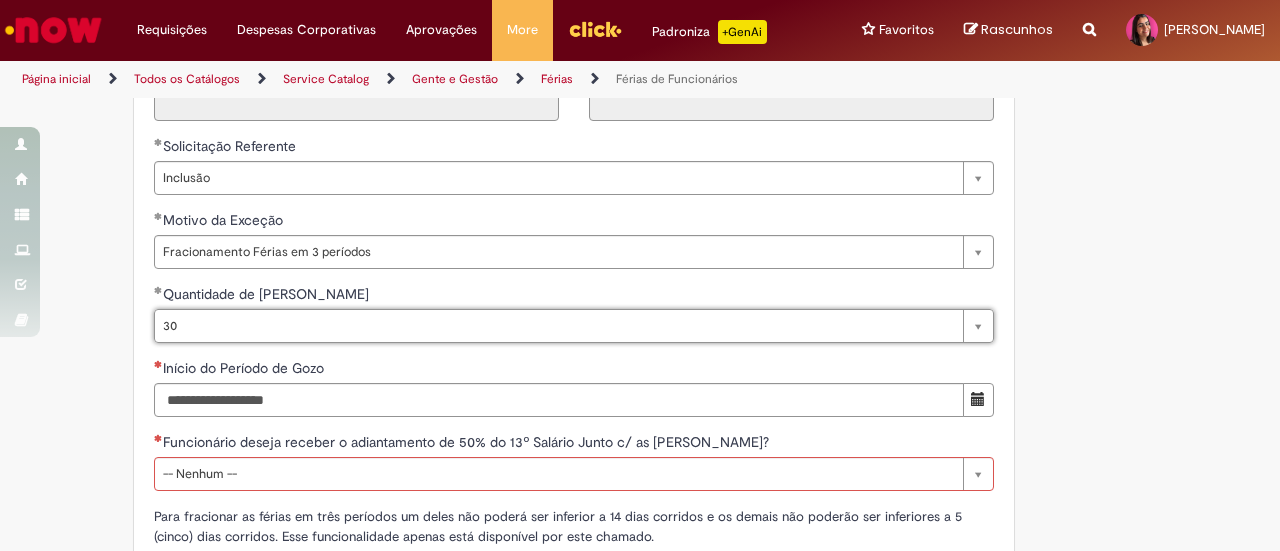 scroll, scrollTop: 0, scrollLeft: 14, axis: horizontal 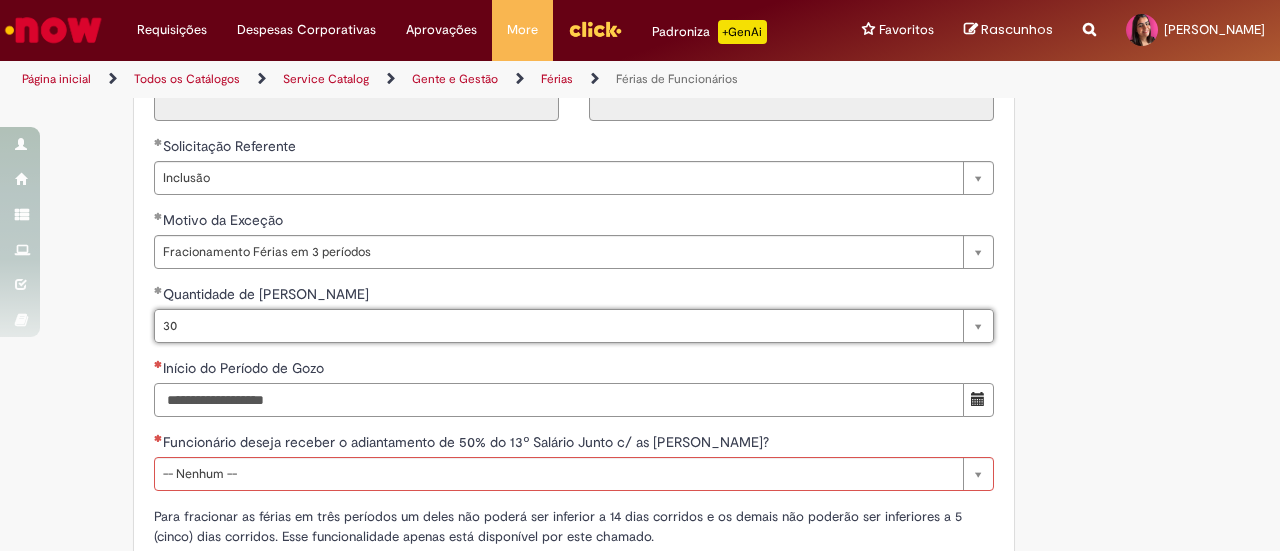 click on "Início do Período de Gozo" at bounding box center (559, 400) 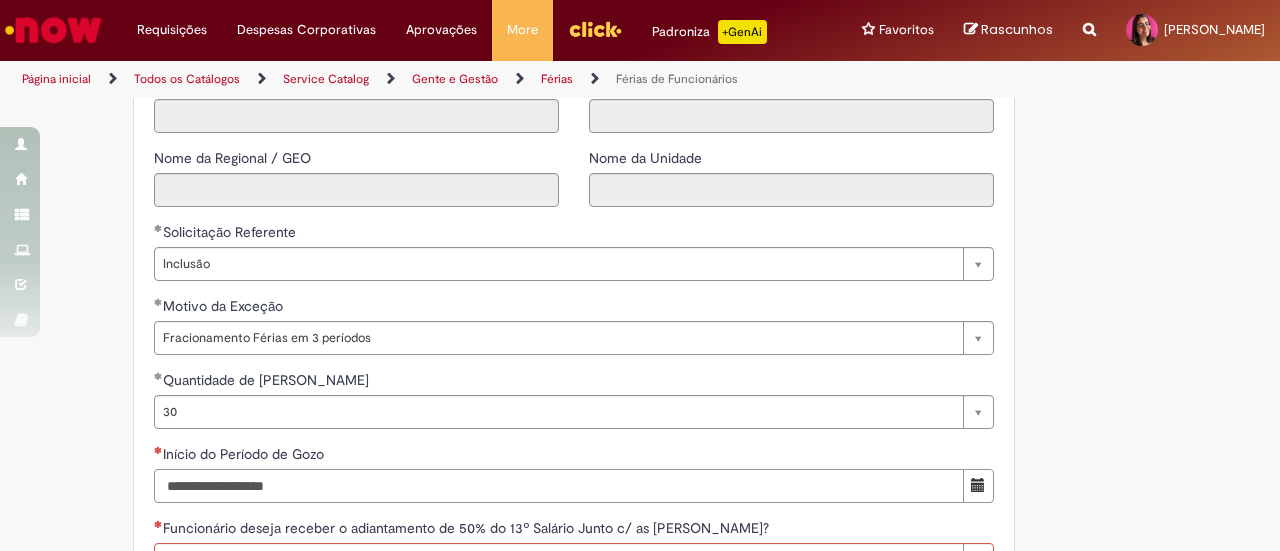 scroll, scrollTop: 1644, scrollLeft: 0, axis: vertical 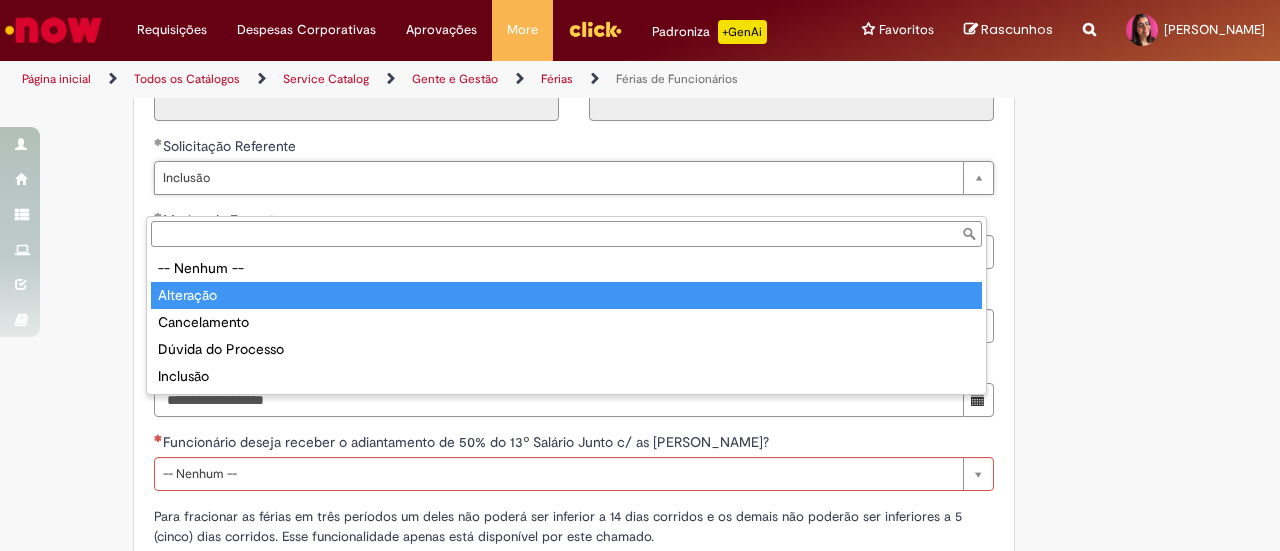 type on "*********" 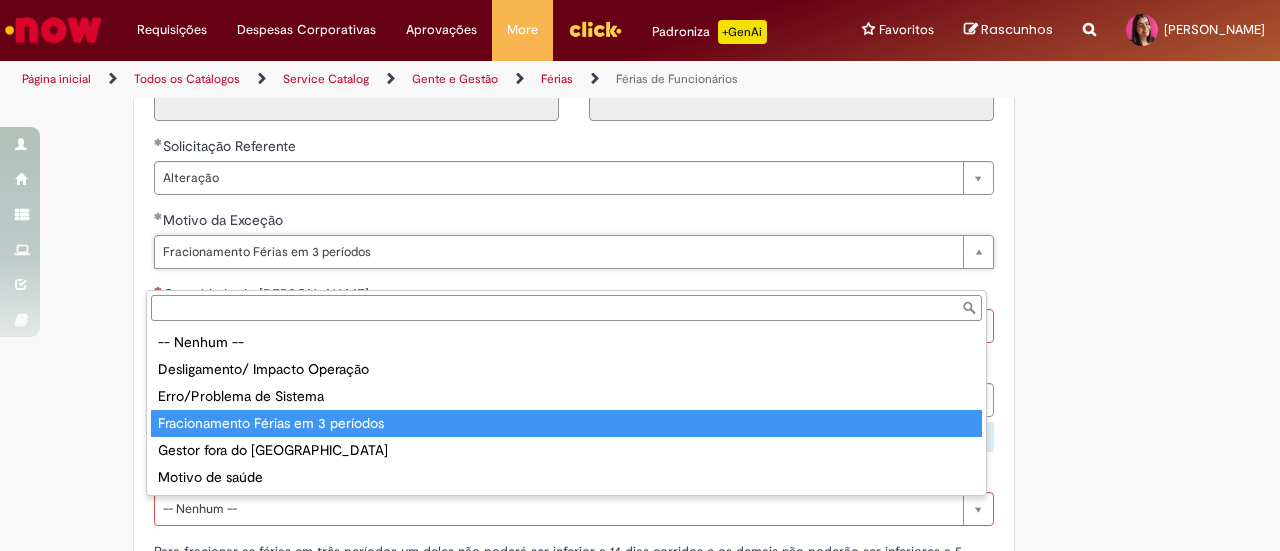 scroll, scrollTop: 0, scrollLeft: 0, axis: both 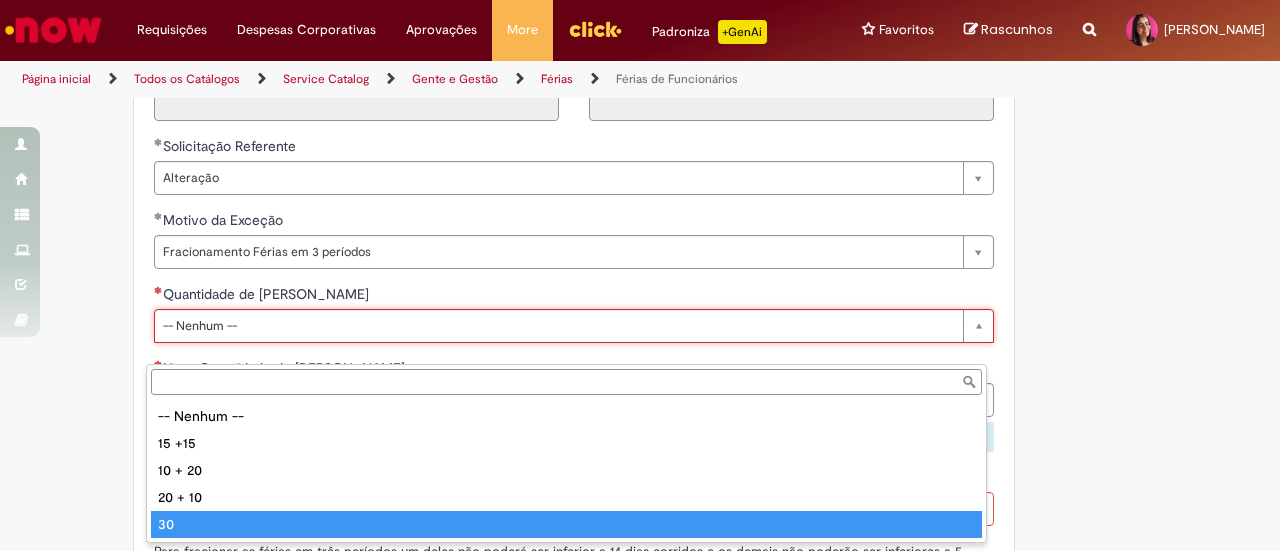 type on "**" 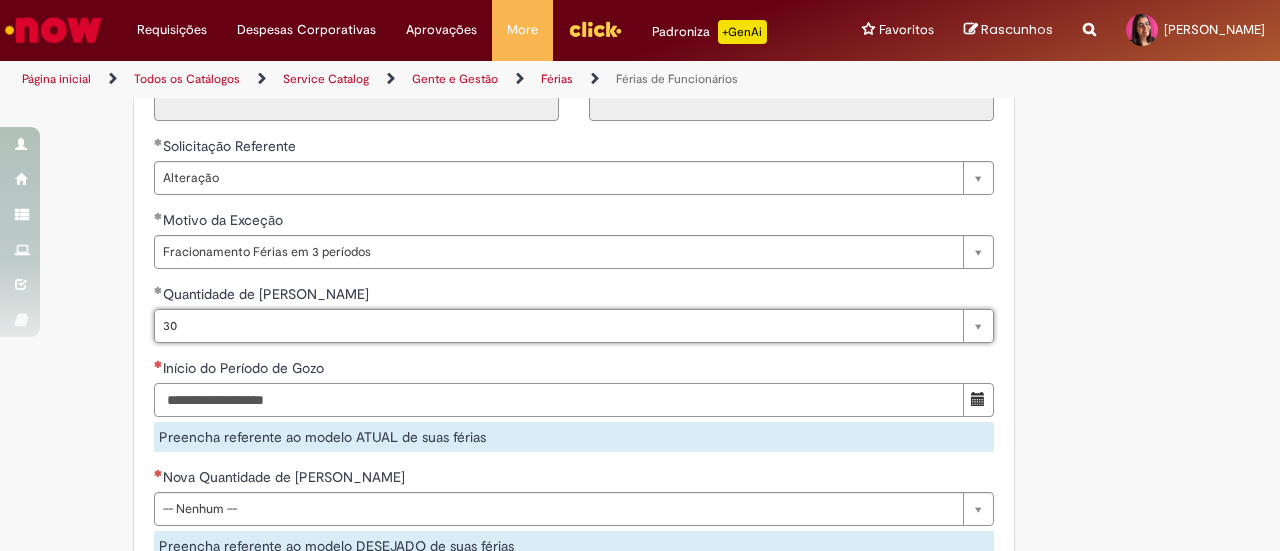 click on "Início do Período de Gozo" at bounding box center [559, 400] 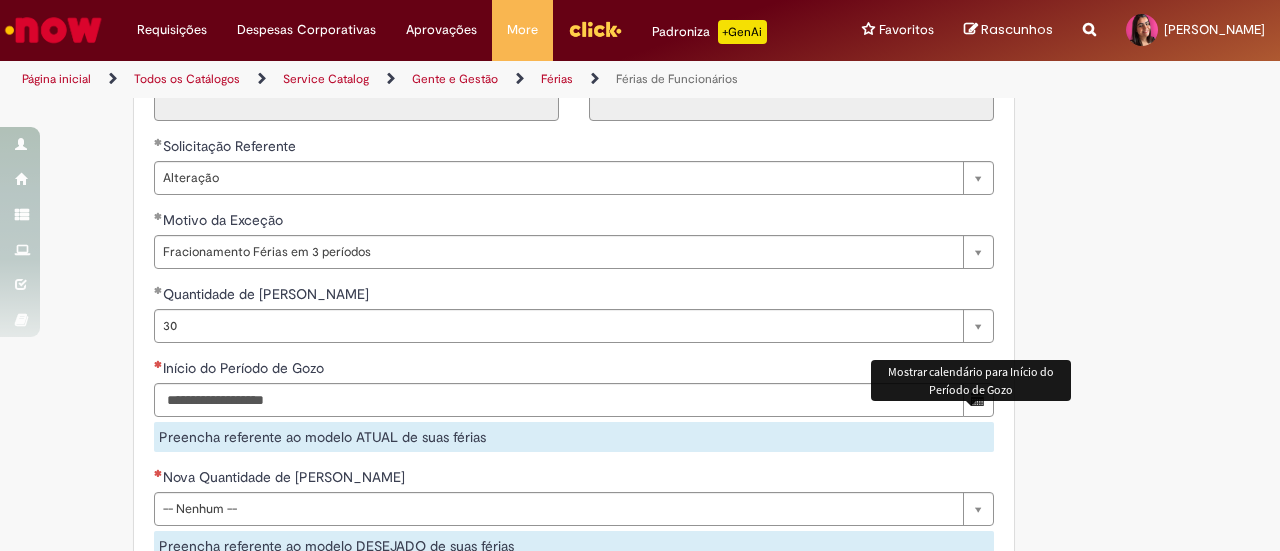 click at bounding box center [978, 400] 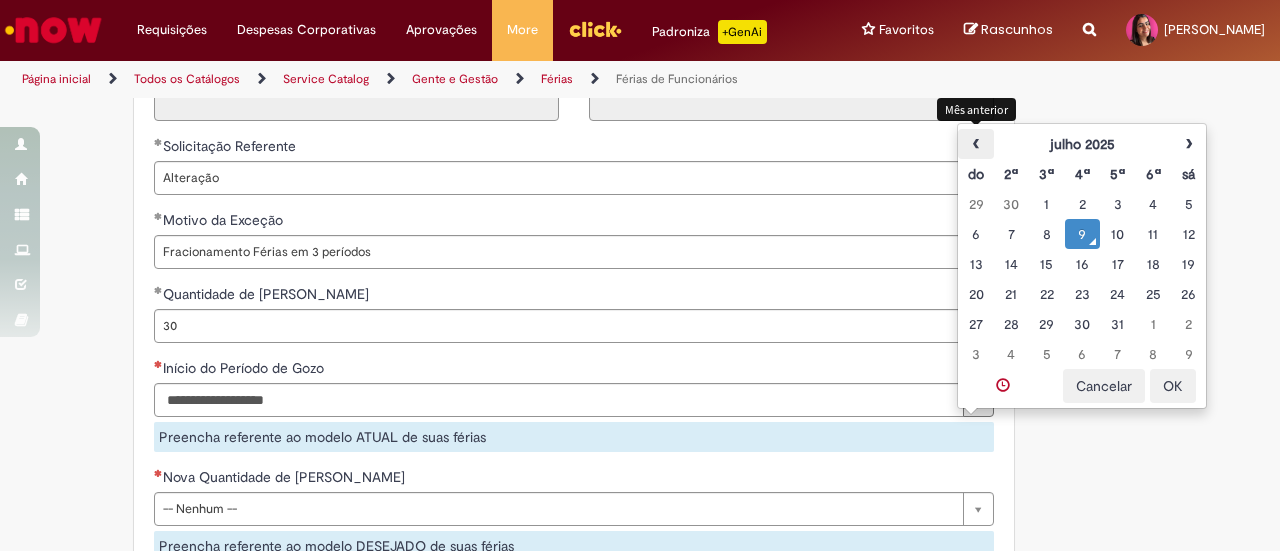 click on "‹" at bounding box center [975, 144] 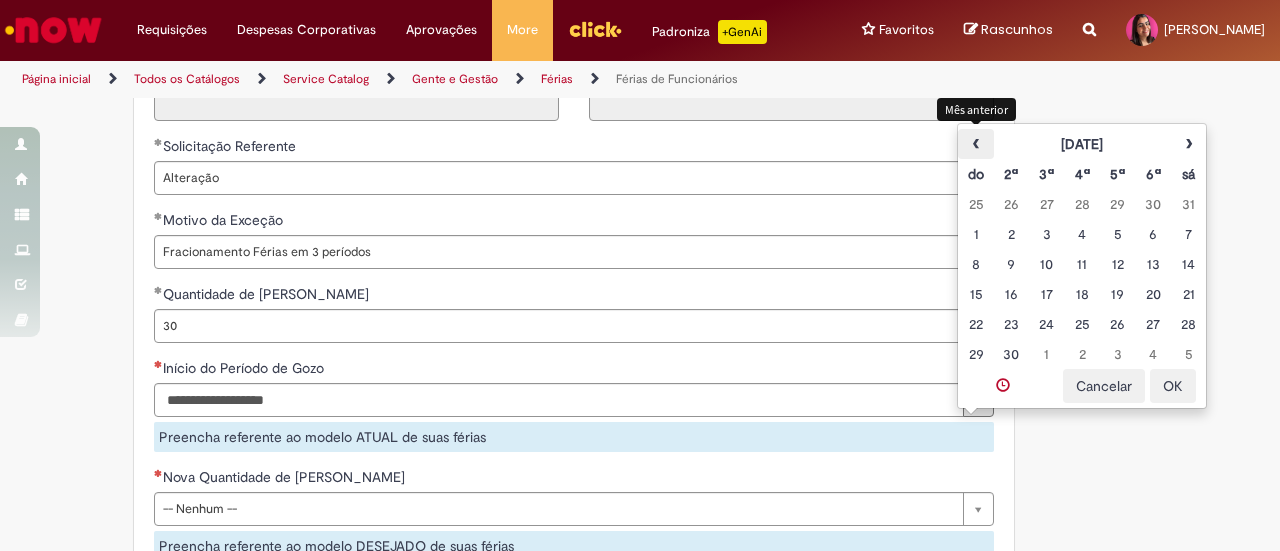 click on "‹" at bounding box center [975, 144] 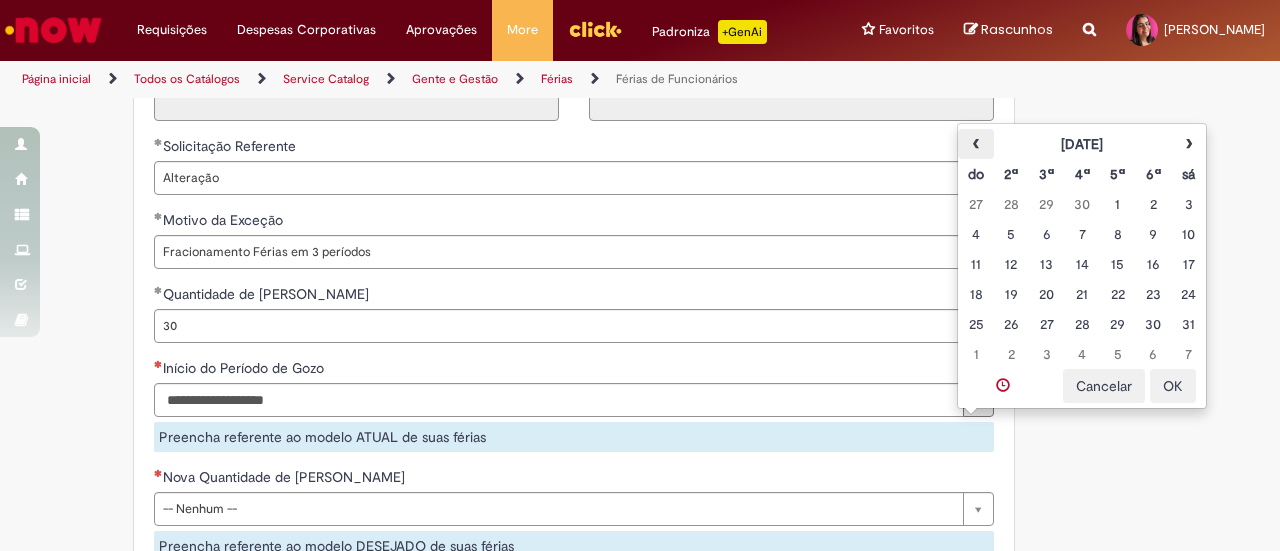 click on "‹" at bounding box center [975, 144] 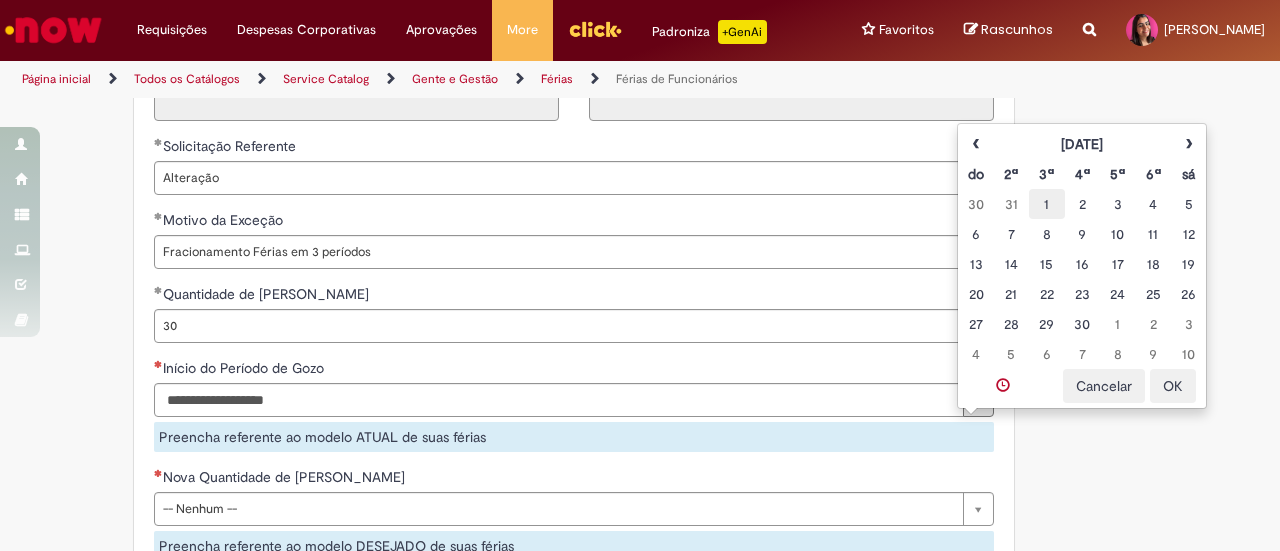 click on "1" at bounding box center [1046, 204] 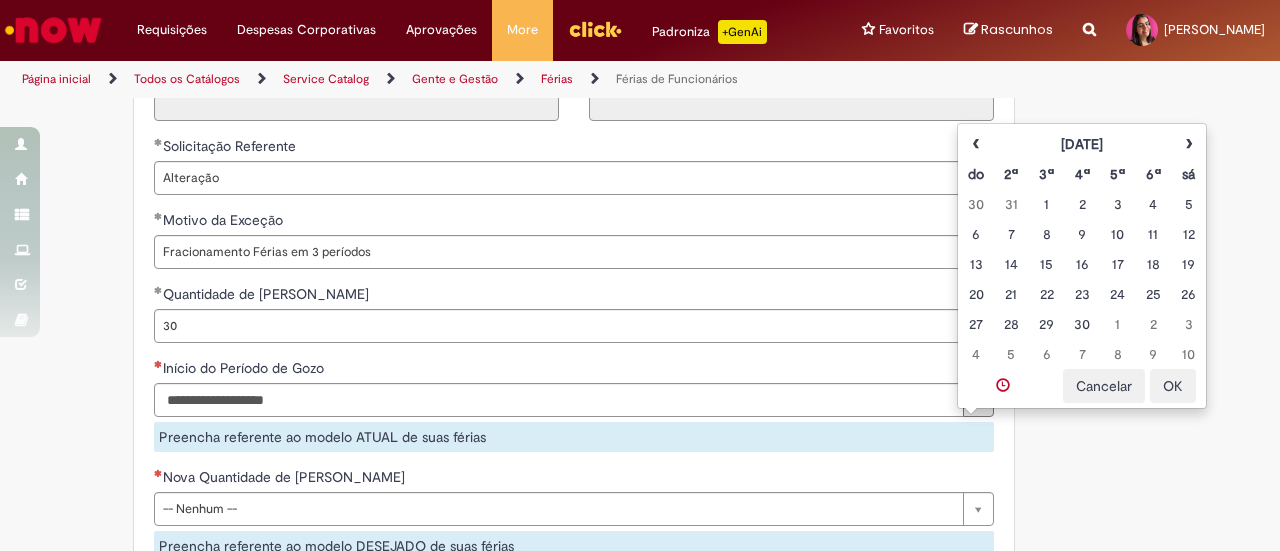 type on "**********" 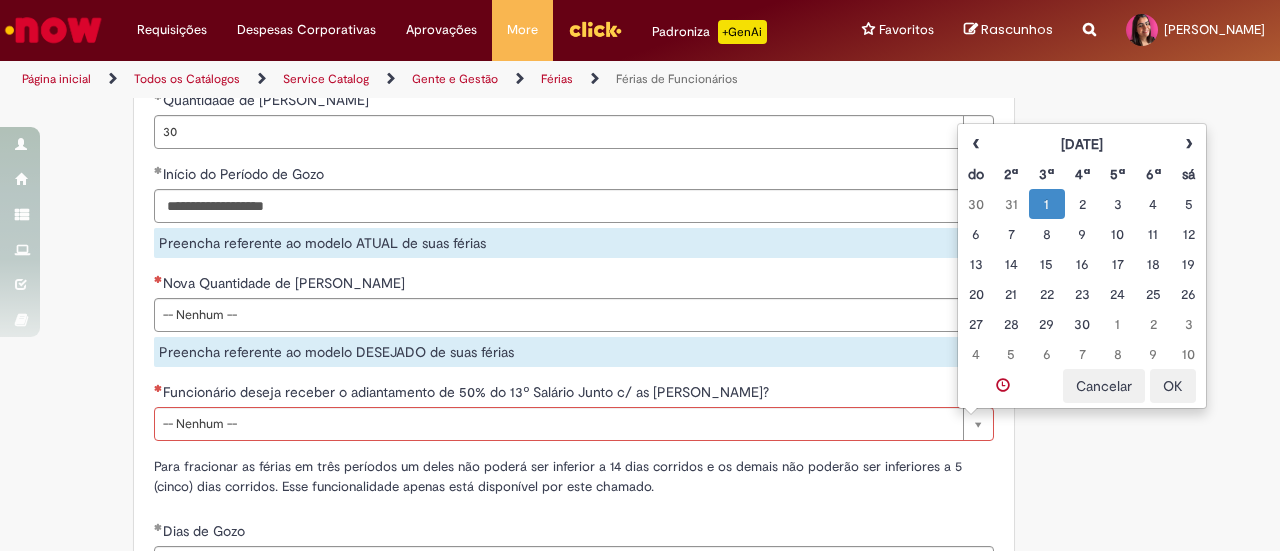 scroll, scrollTop: 1844, scrollLeft: 0, axis: vertical 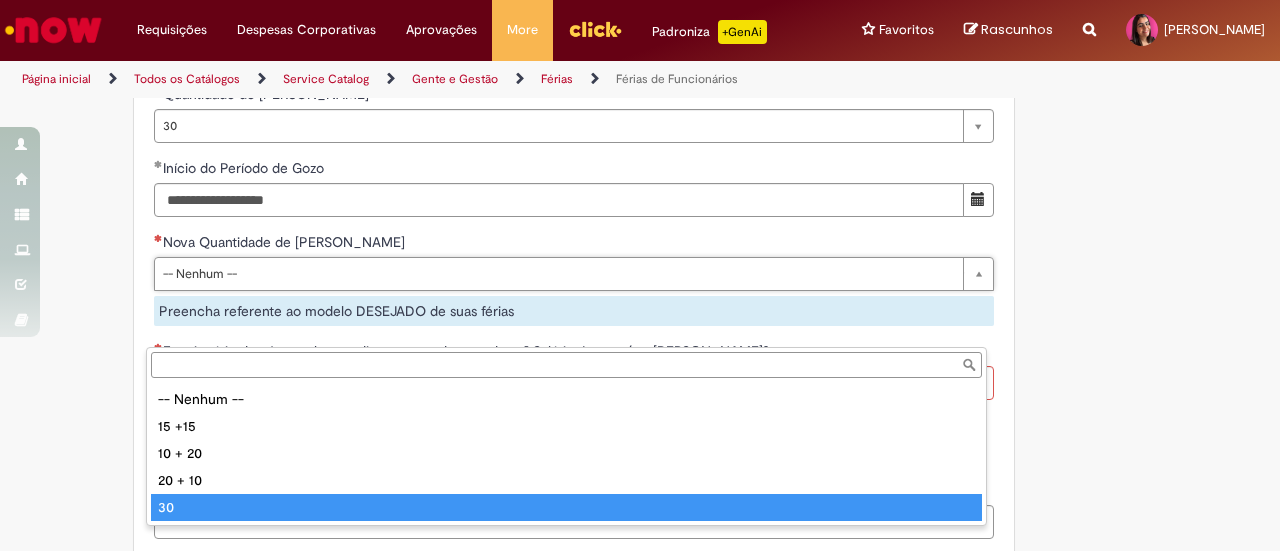 type on "**" 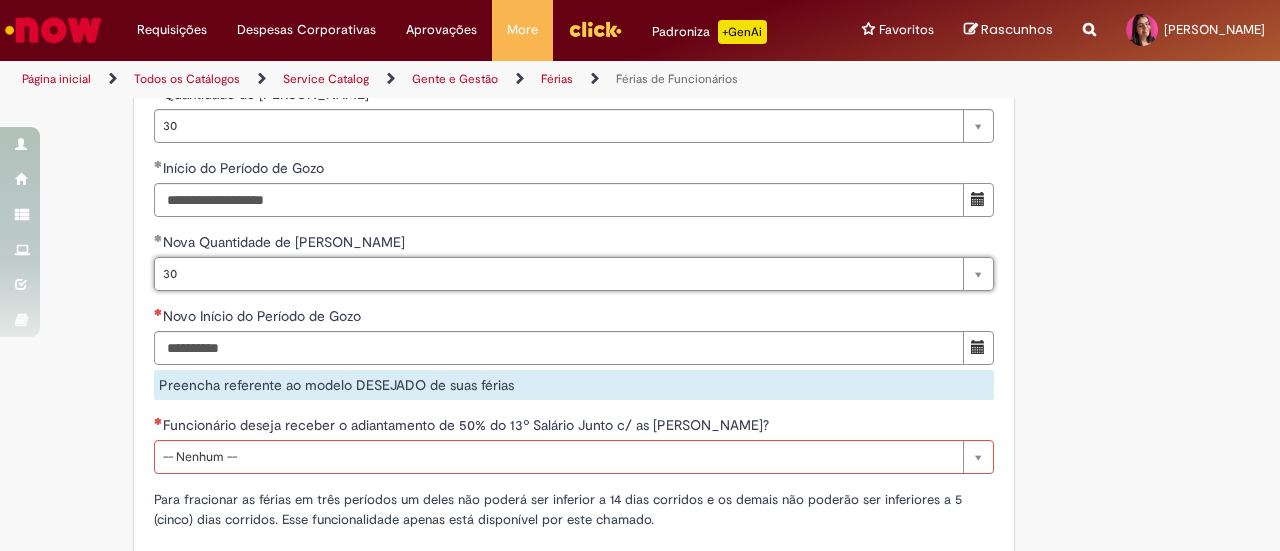 scroll, scrollTop: 0, scrollLeft: 14, axis: horizontal 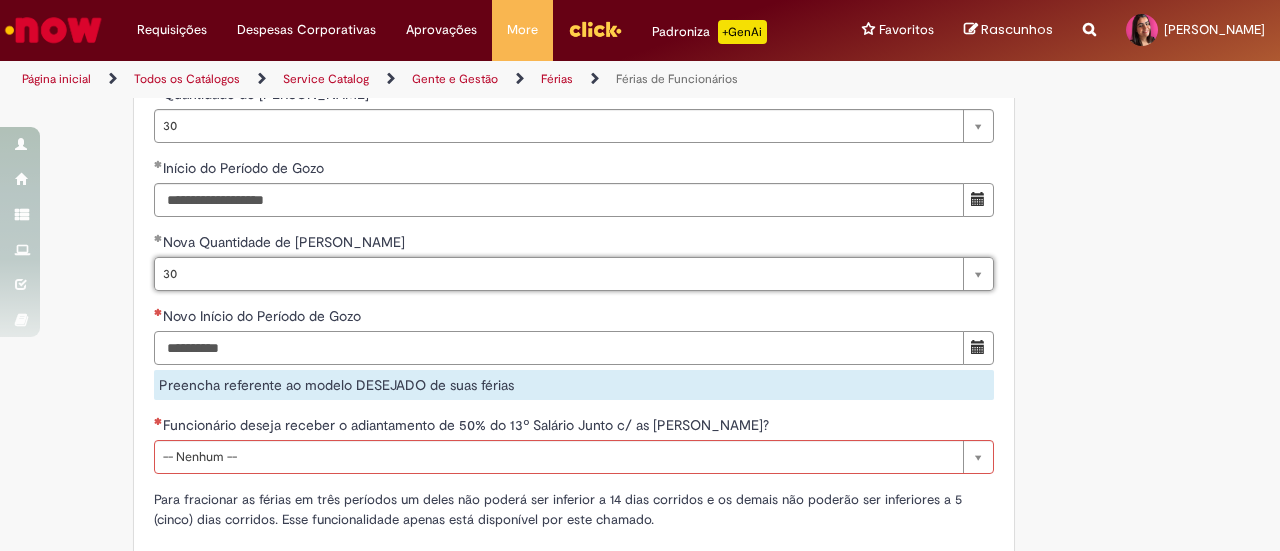 click on "Novo Início do Período de Gozo" at bounding box center (559, 348) 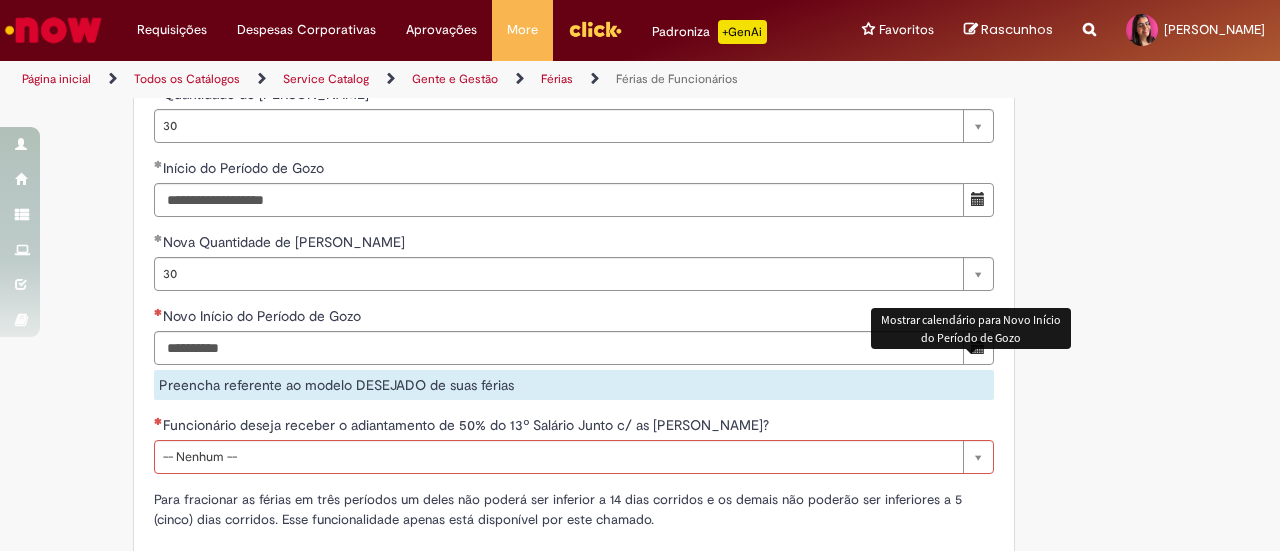 click at bounding box center [978, 348] 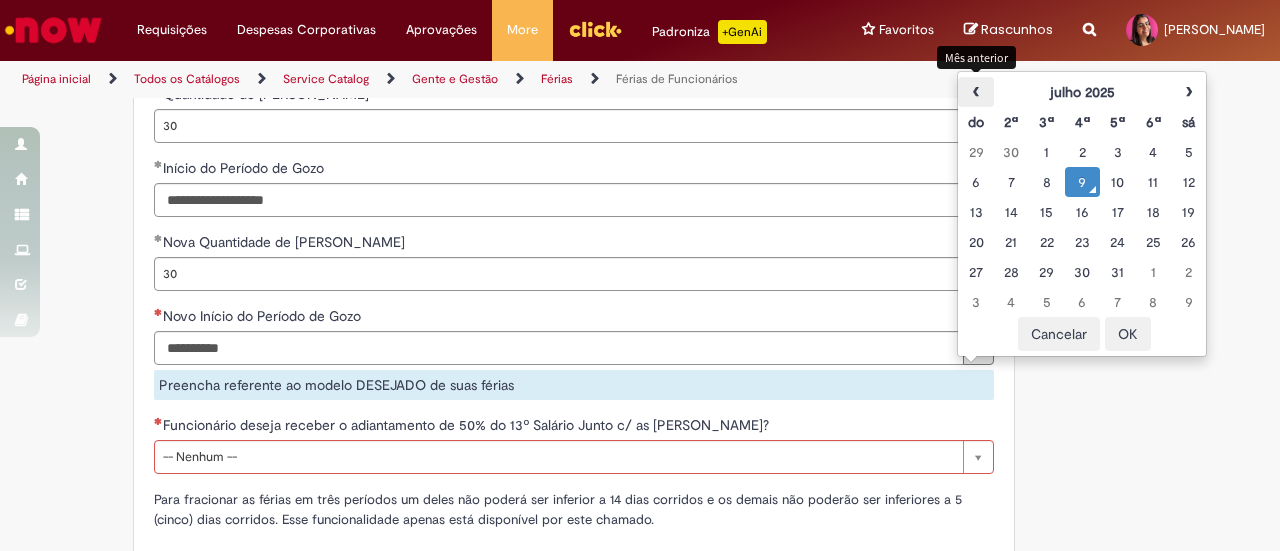 click on "‹" at bounding box center (975, 92) 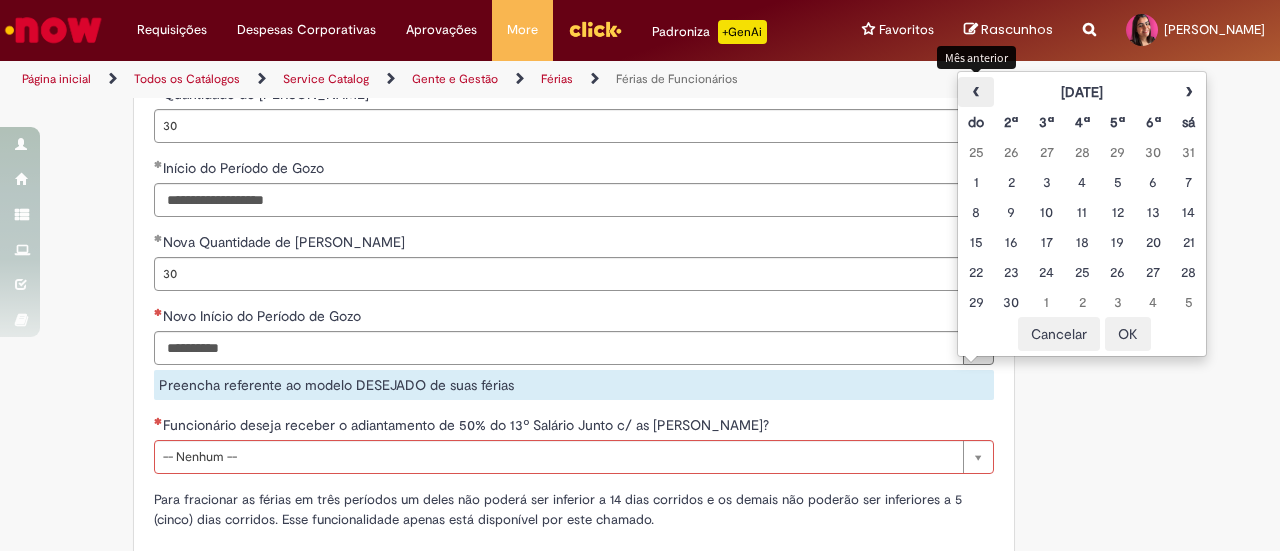 click on "‹" at bounding box center [975, 92] 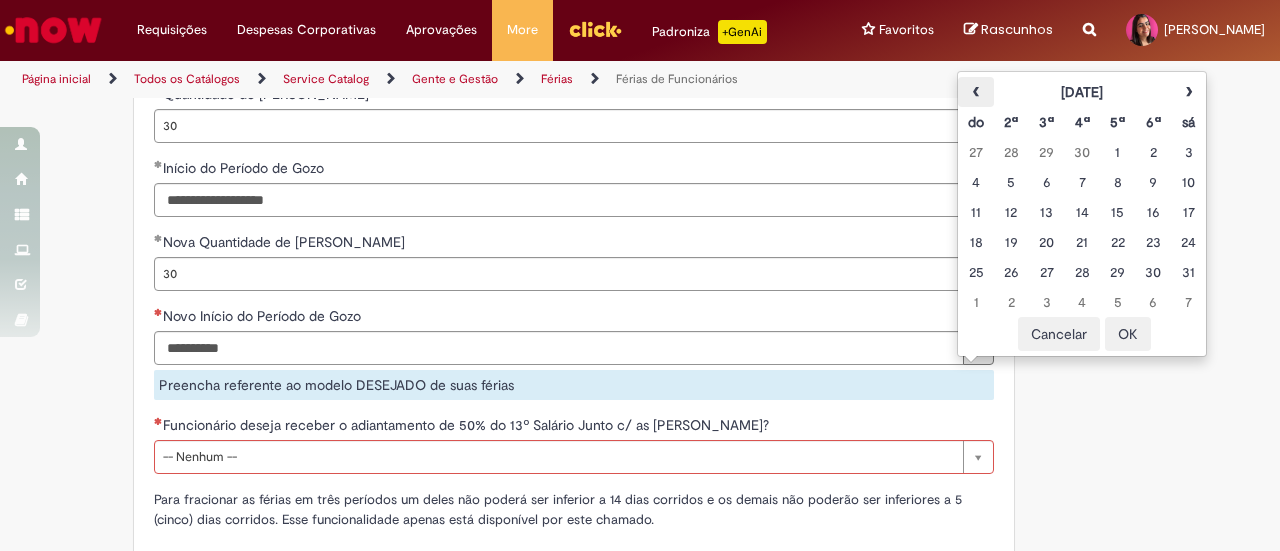 click on "‹" at bounding box center (975, 92) 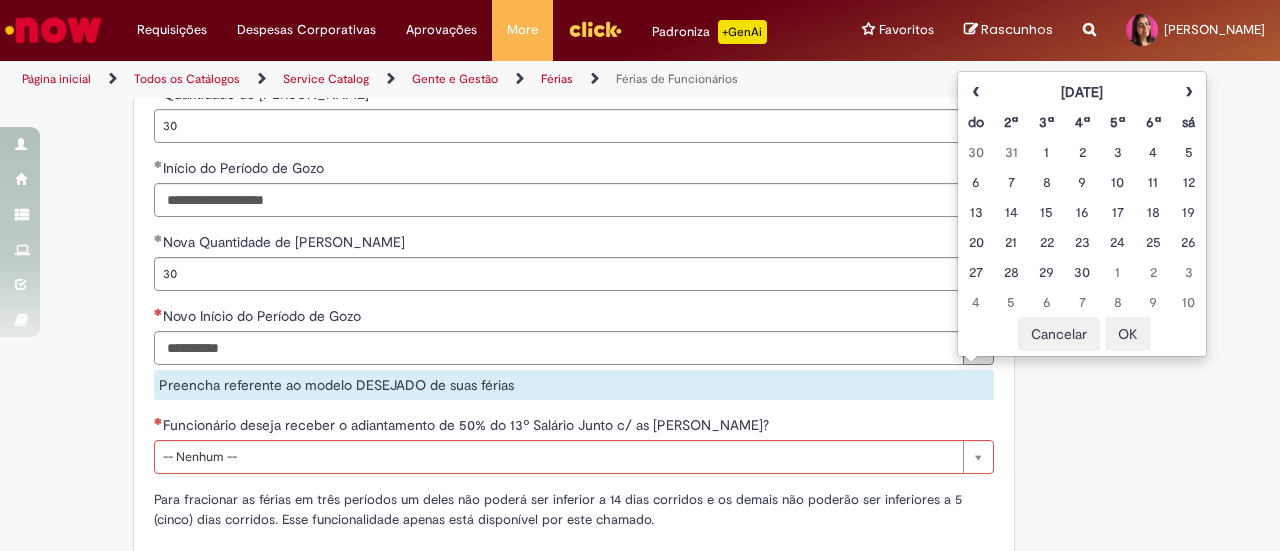 drag, startPoint x: 1036, startPoint y: 151, endPoint x: 834, endPoint y: 231, distance: 217.26482 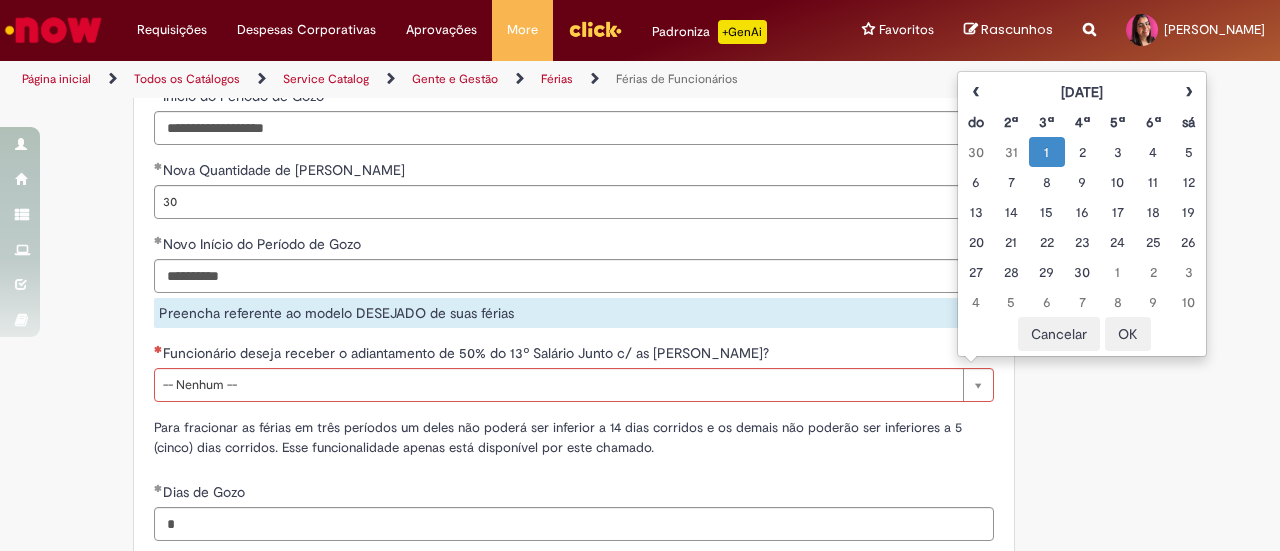 scroll, scrollTop: 1944, scrollLeft: 0, axis: vertical 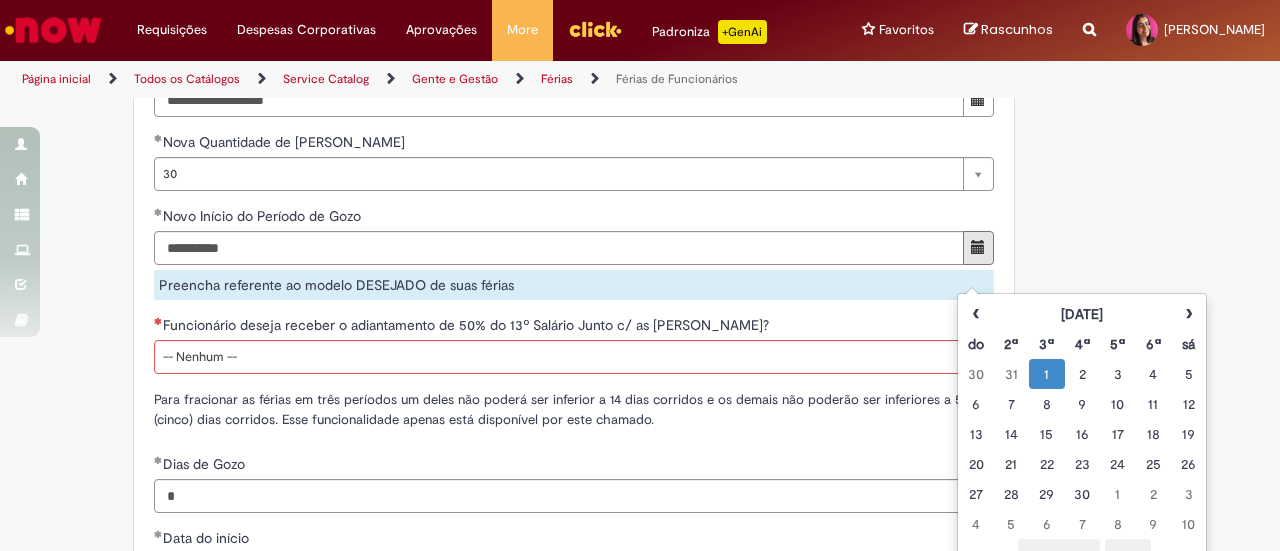 click on "Adicionar a Favoritos
Férias de Funcionários
Oferta destinada para esclarecimento de dúvidas e inclusões/exceções/cancelamentos de férias por exceções.
Utilize esta oferta:
Para ajustar, cancelar ou incluir férias com menos de 35 dias para o início;
Para fracionar suas férias em 03 períodos (se elegível);
Caso Click apresente alguma instabilidade no serviço de Férias que, mesmo após você abrir um  incidente  (e tiver evidência do número), não for corrigido por completo ou  em tempo de ajustar no próprio sistema;
> Para incluir, alterar ou cancelar Férias dentro do prazo de 35 dias de antecedência, é só acessar  Portal Click  > Você > Férias; > Para acessar a Diretriz de Férias, basta  clicar aqui
> Ficou com dúvidas sobre Férias via Termo? É só acessar a   FAQ – Fluxo de alteração de férias por exceção no Click  ou abrir chamado na oferta  ." at bounding box center (542, -131) 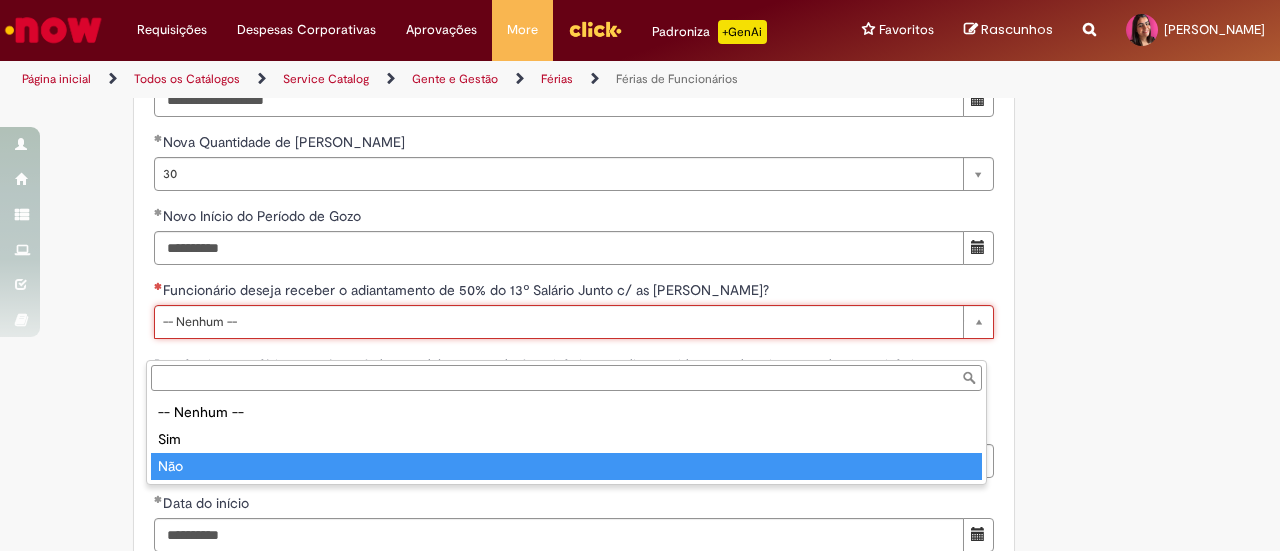 type on "***" 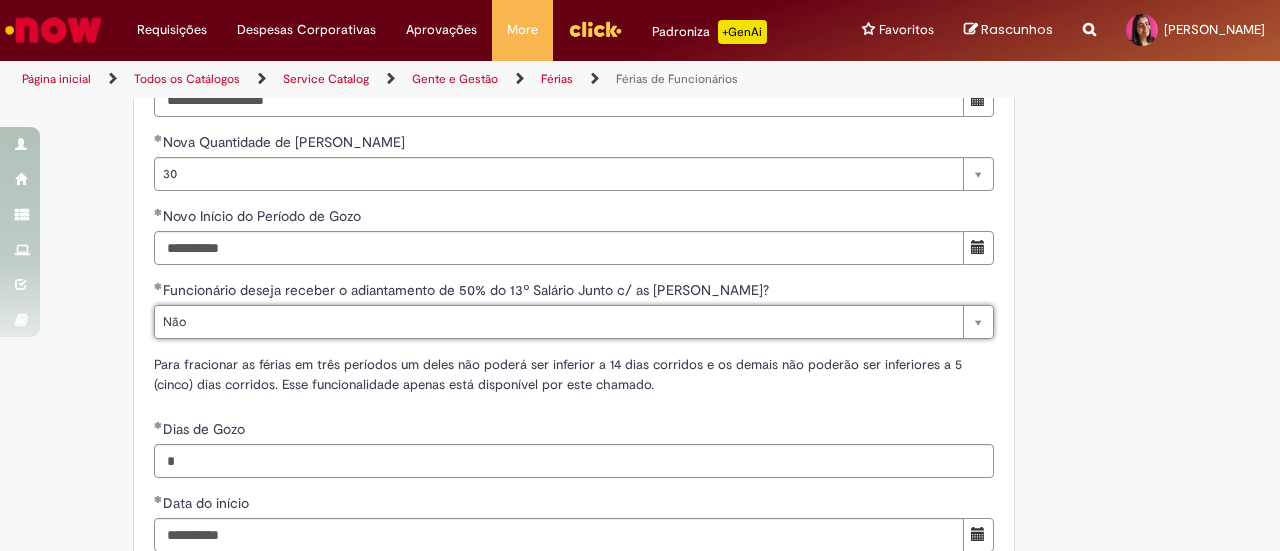 scroll, scrollTop: 0, scrollLeft: 24, axis: horizontal 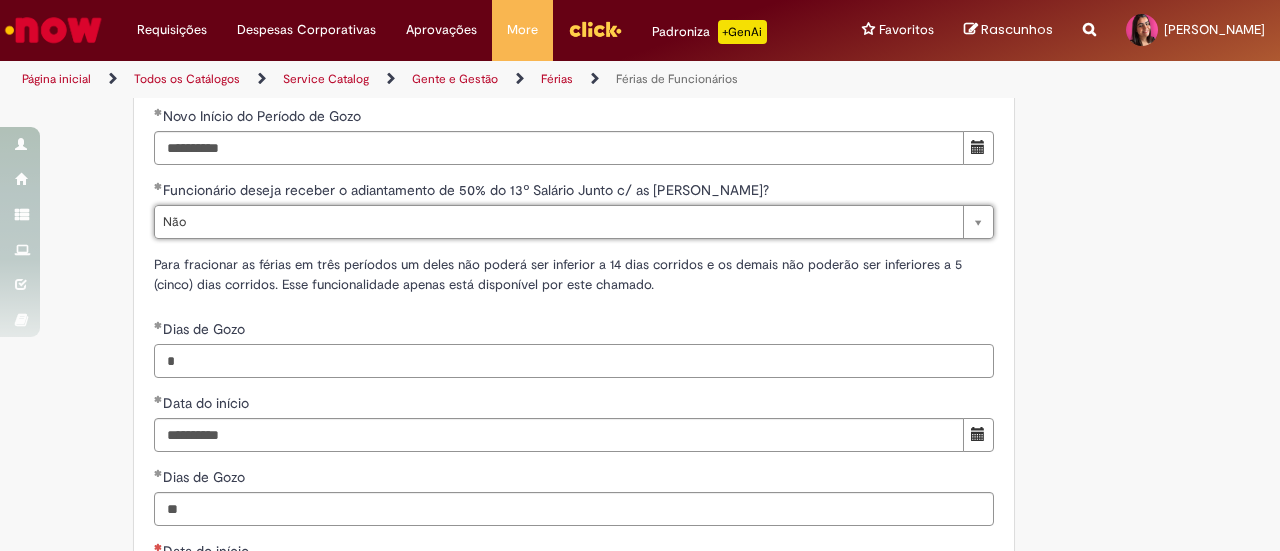 click on "*" at bounding box center [574, 361] 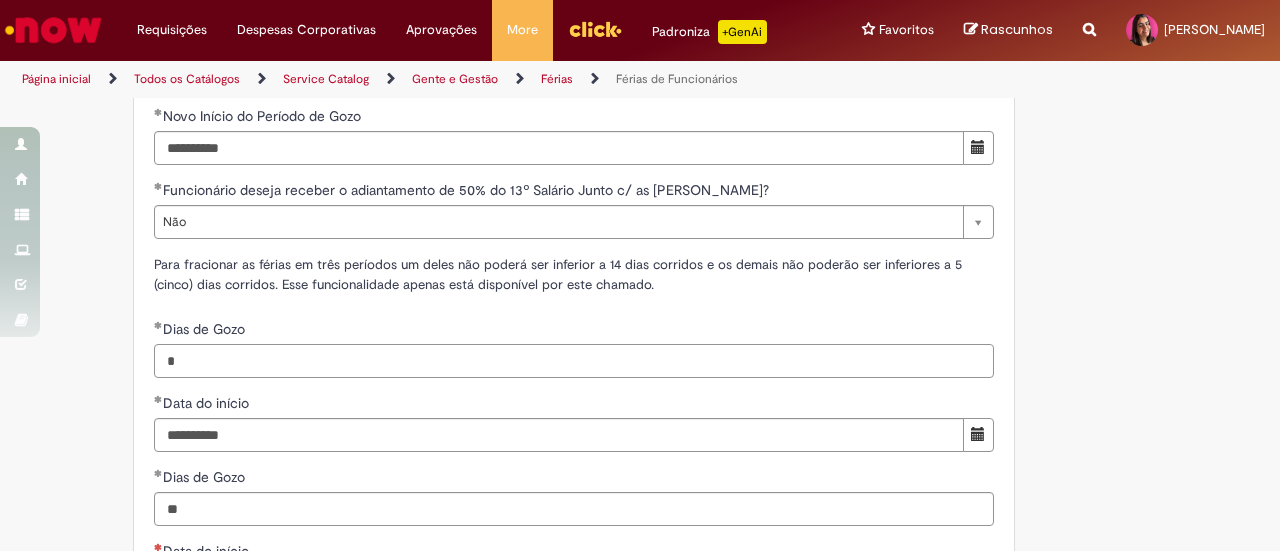 scroll, scrollTop: 0, scrollLeft: 0, axis: both 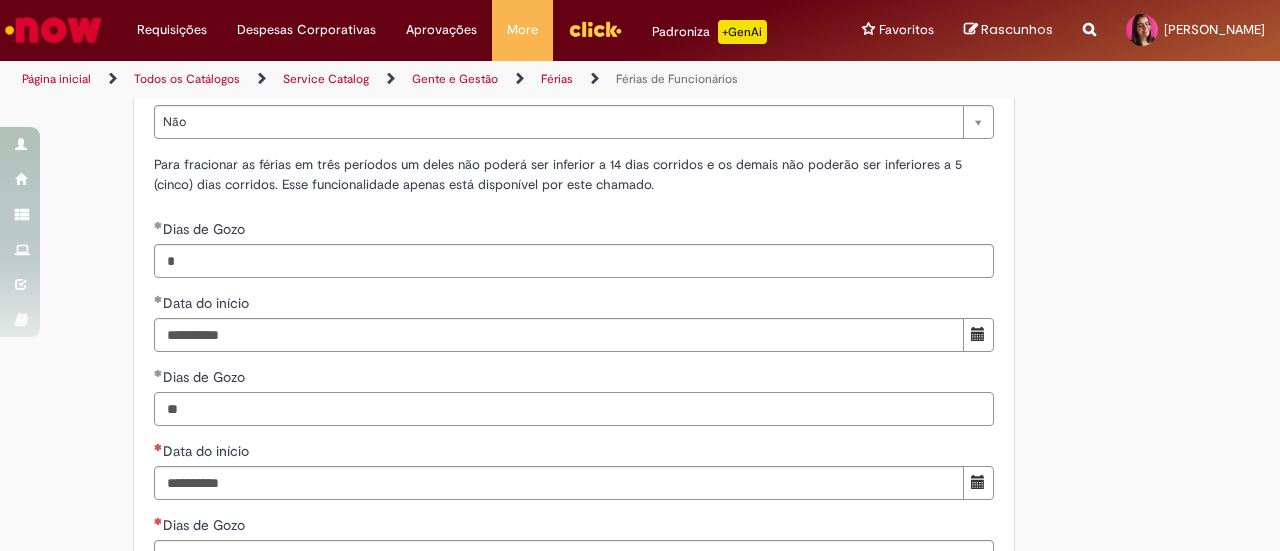 click on "**" at bounding box center [574, 409] 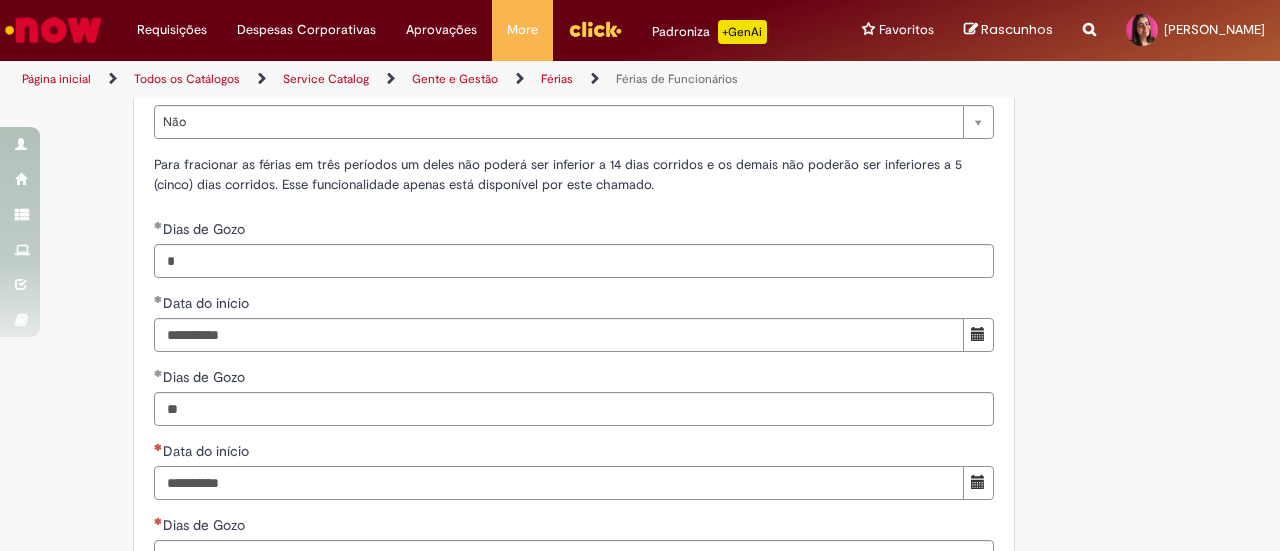 click on "Data do início" at bounding box center [559, 483] 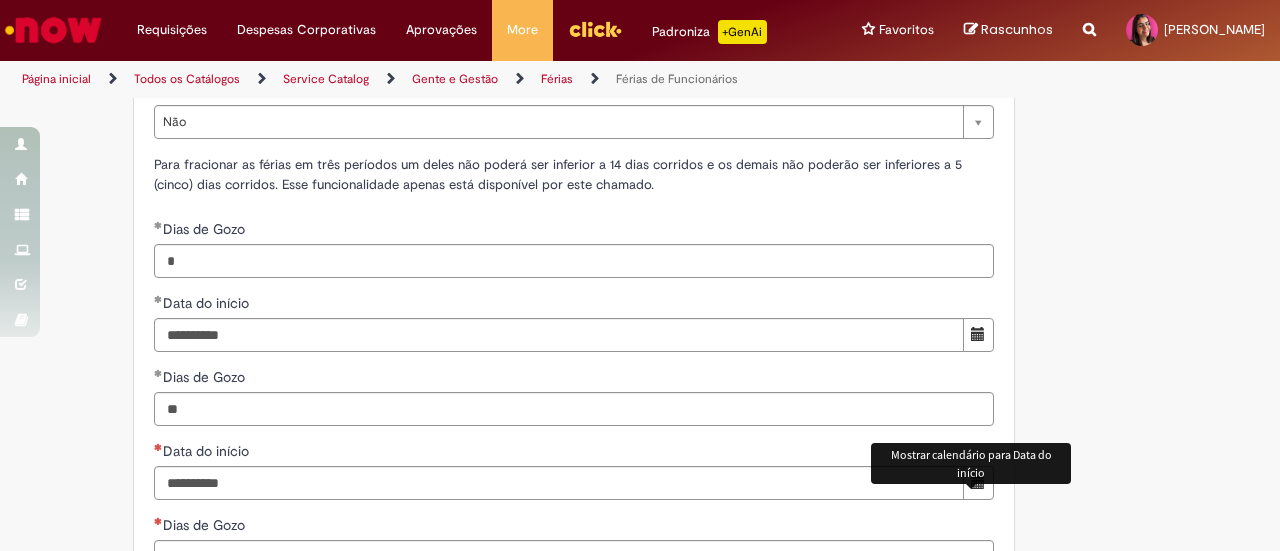 click at bounding box center [978, 482] 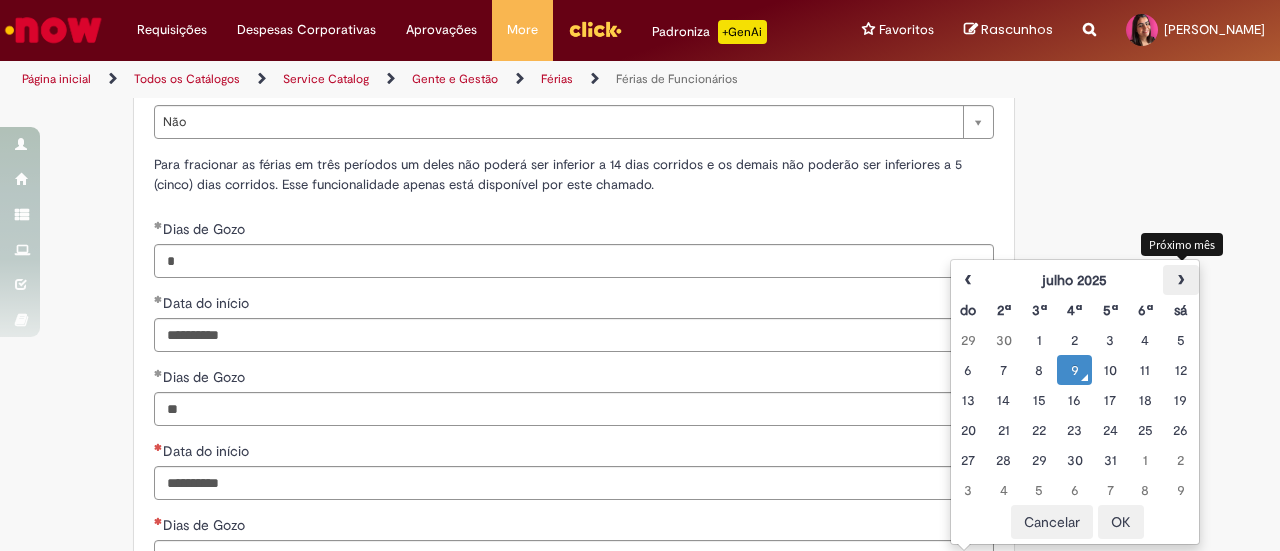 click on "›" at bounding box center [1180, 280] 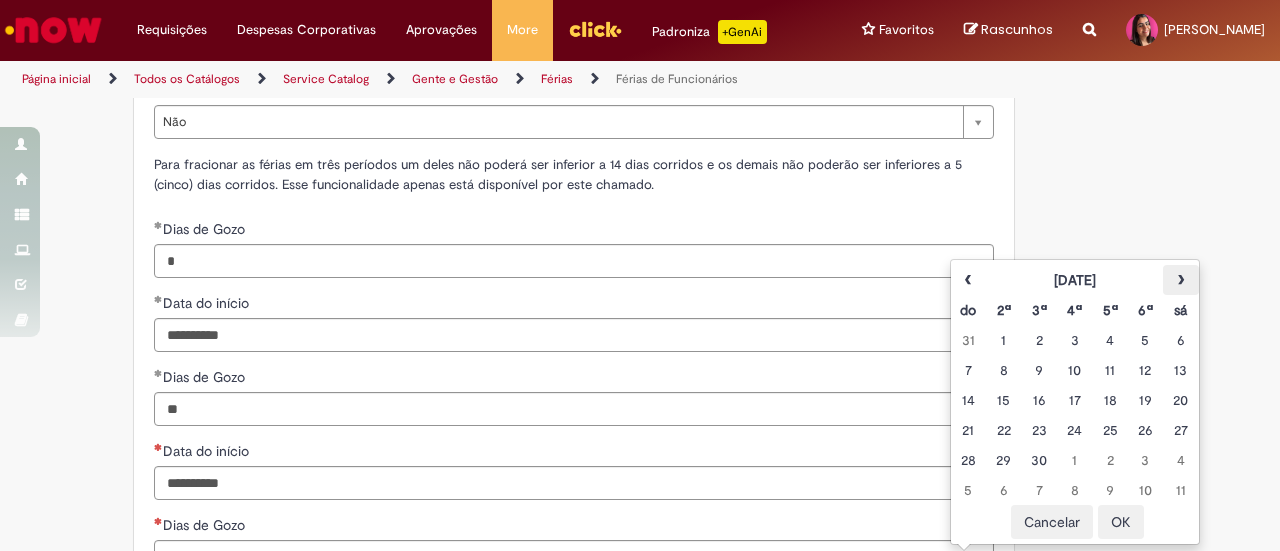 click on "›" at bounding box center (1180, 280) 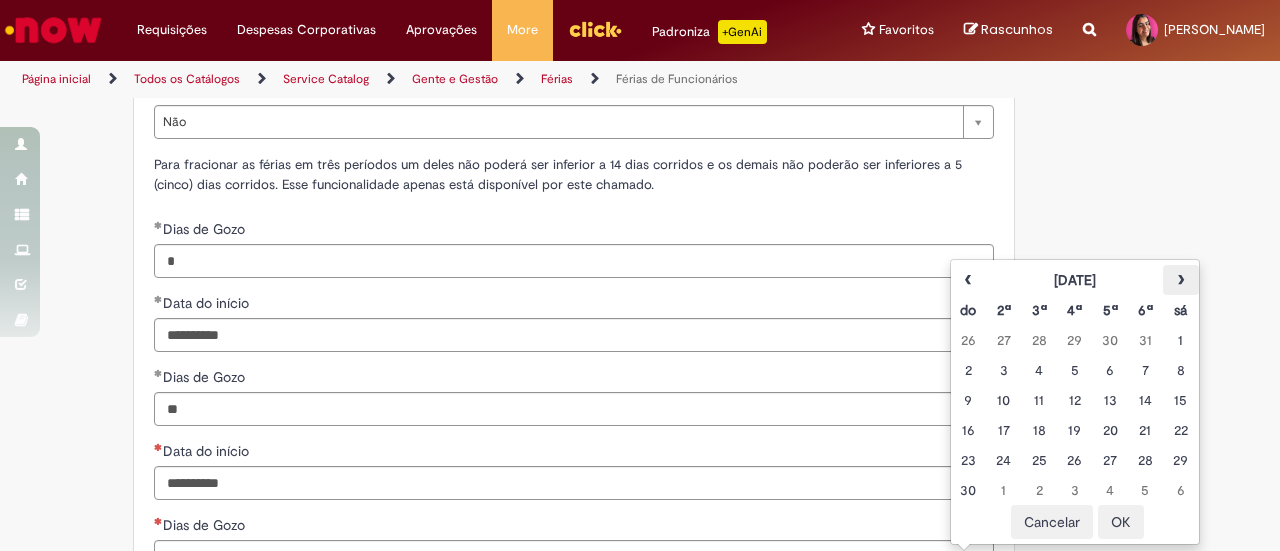 click on "›" at bounding box center [1180, 280] 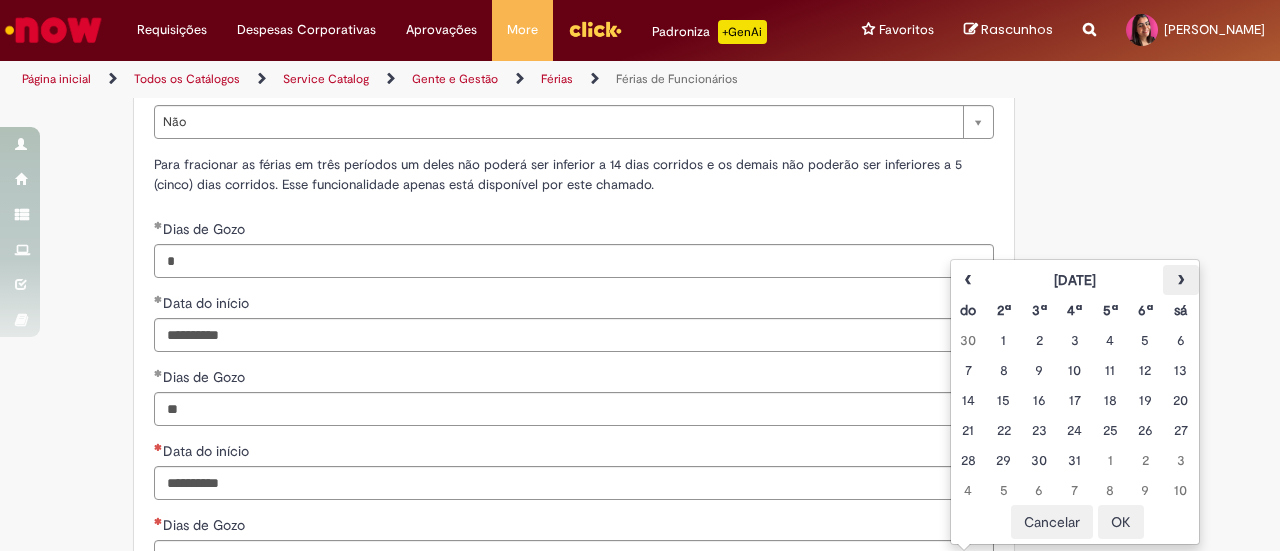 click on "›" at bounding box center [1180, 280] 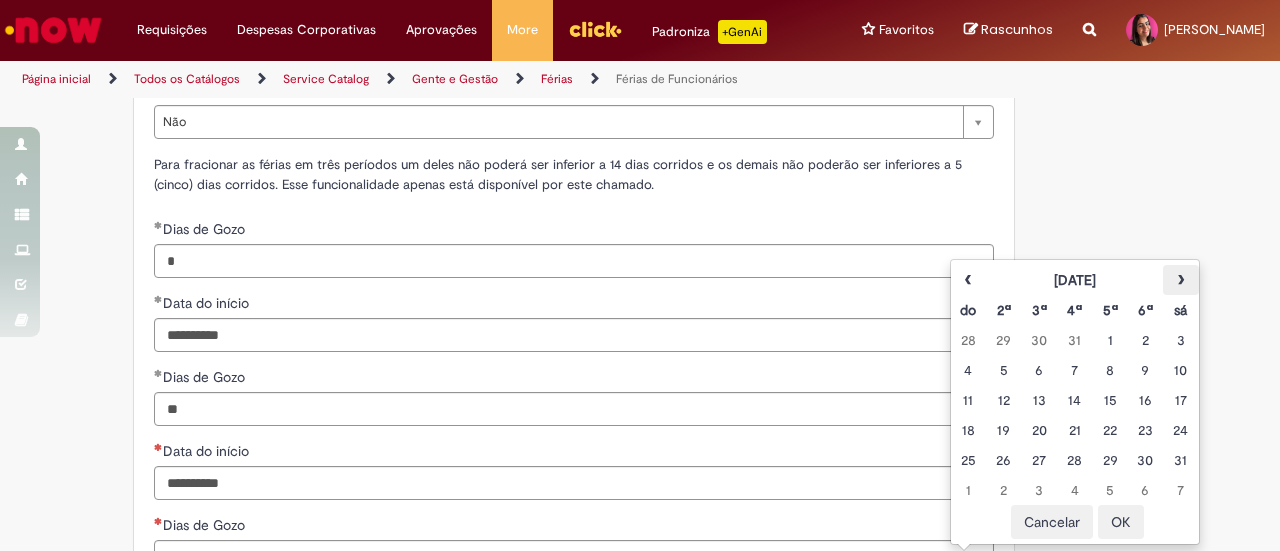 click on "›" at bounding box center [1180, 280] 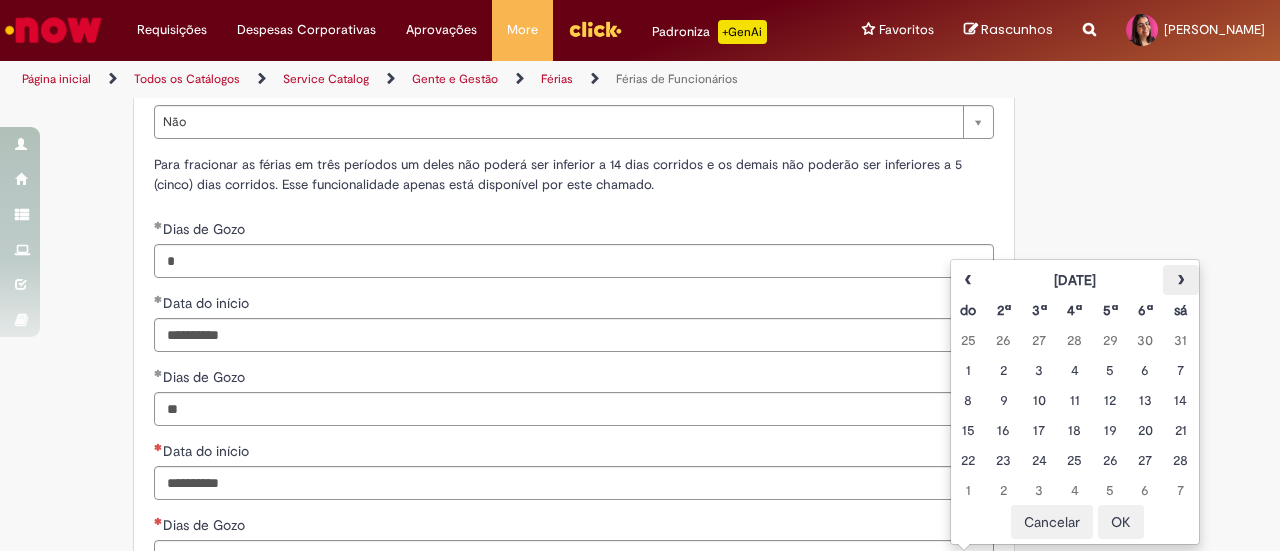 click on "›" at bounding box center (1180, 280) 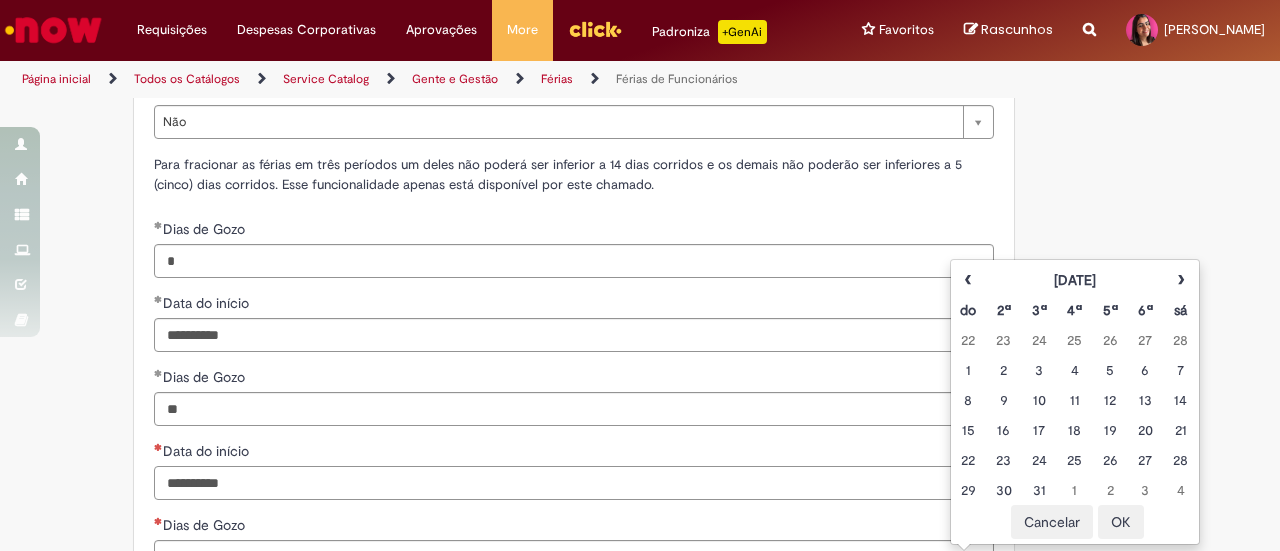 click on "Data do início" at bounding box center [559, 483] 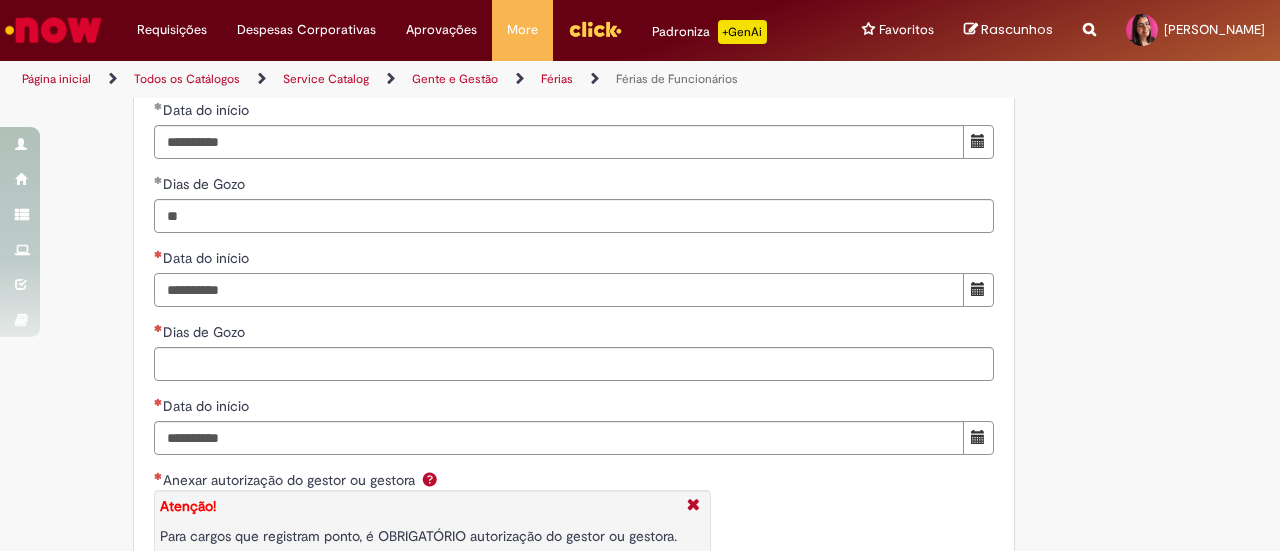 scroll, scrollTop: 2344, scrollLeft: 0, axis: vertical 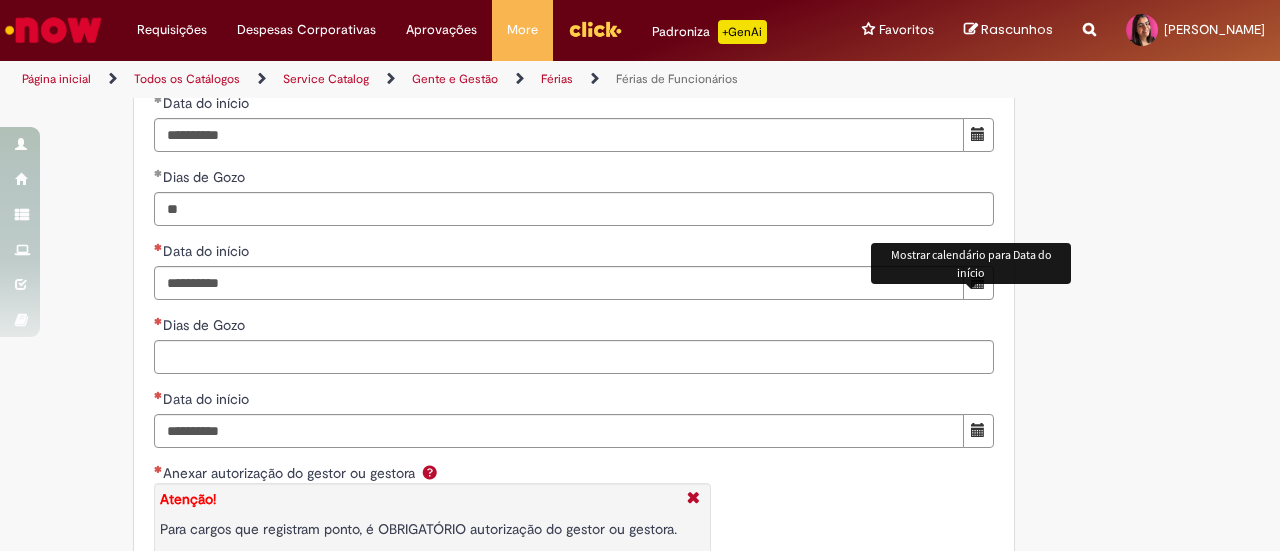 click at bounding box center (978, 282) 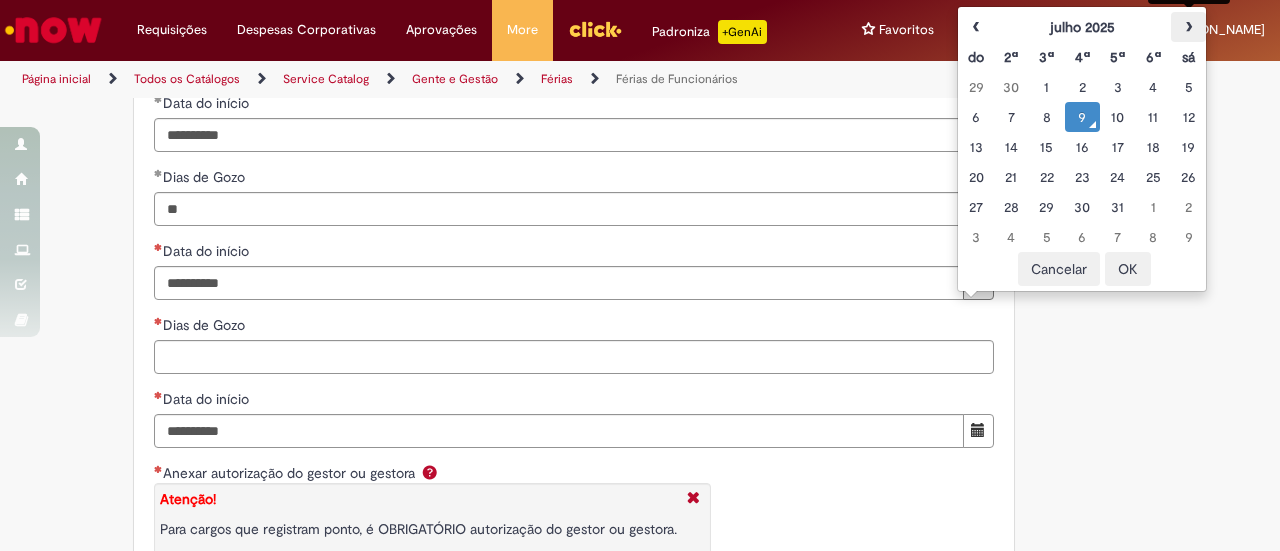 click on "›" at bounding box center (1188, 27) 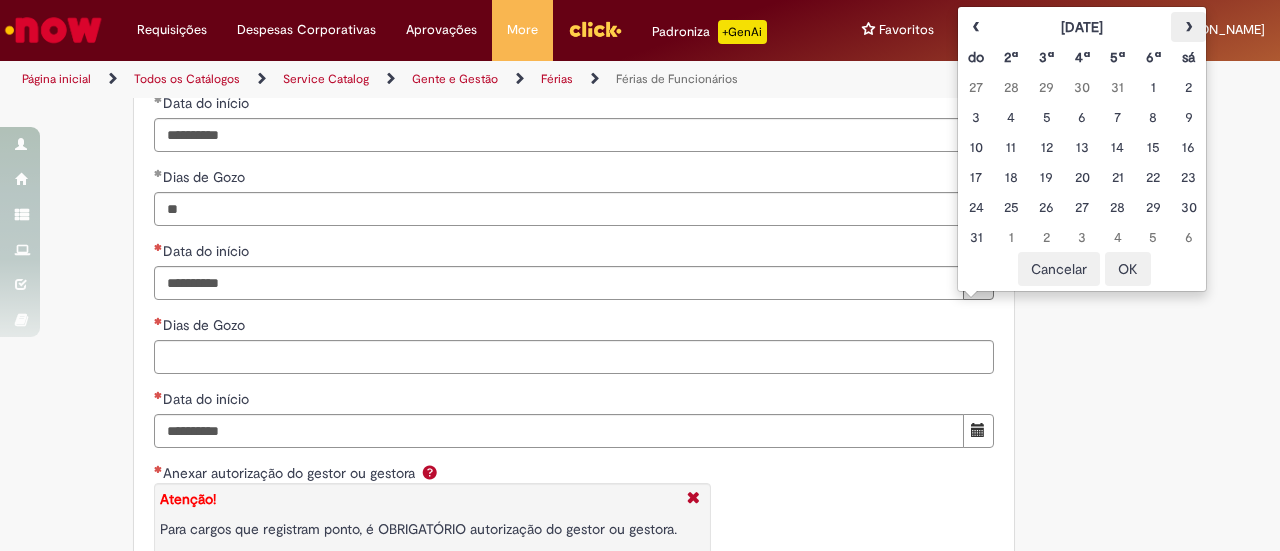 click on "›" at bounding box center (1188, 27) 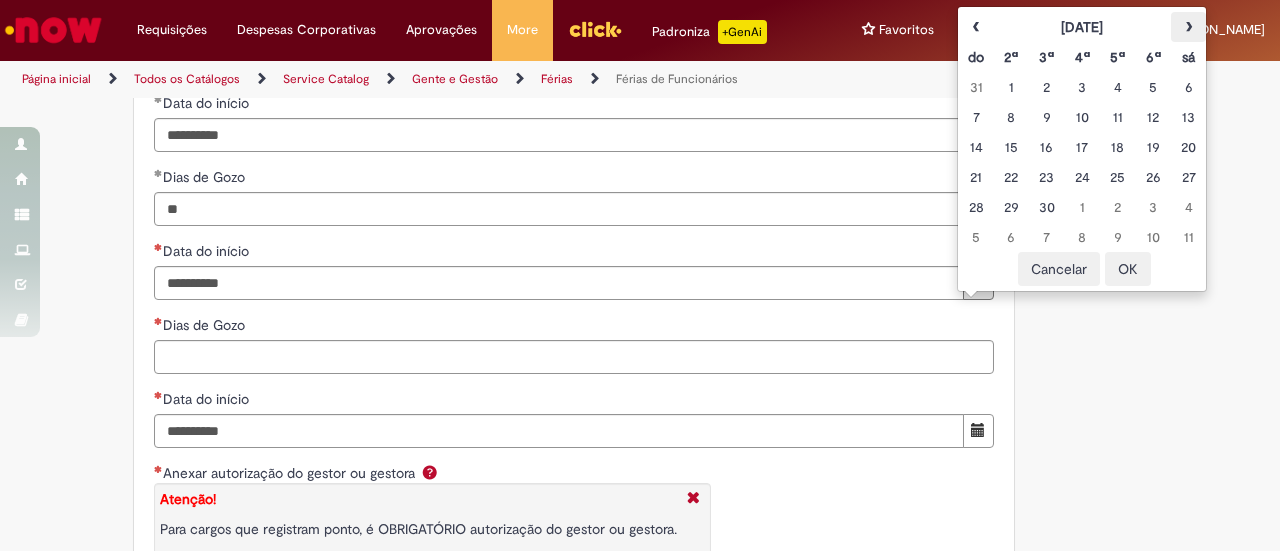 click on "›" at bounding box center (1188, 27) 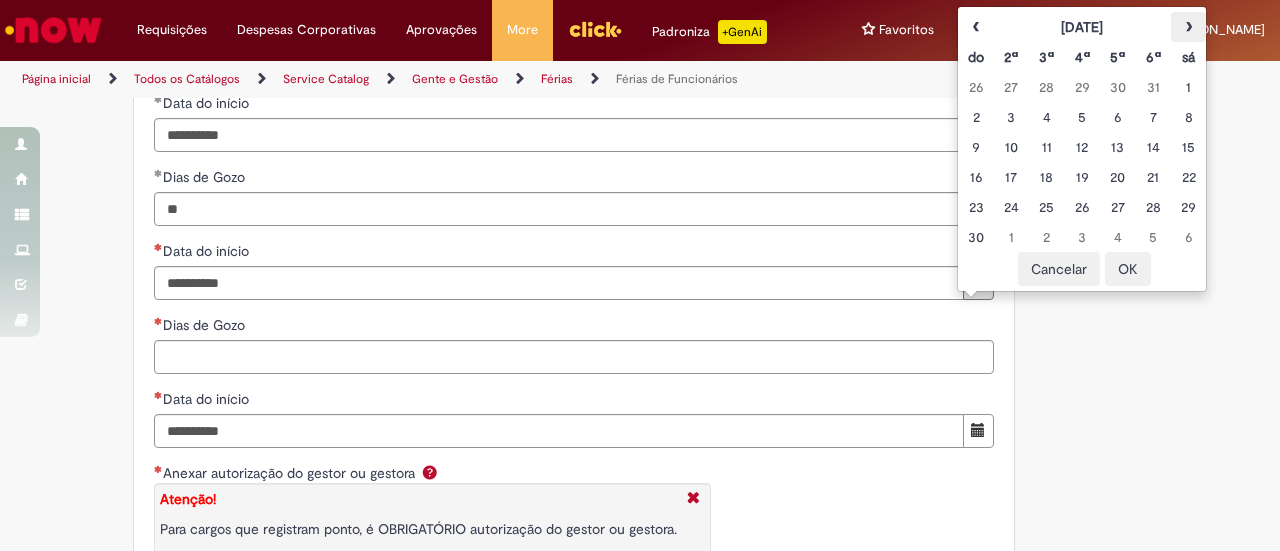 click on "›" at bounding box center (1188, 27) 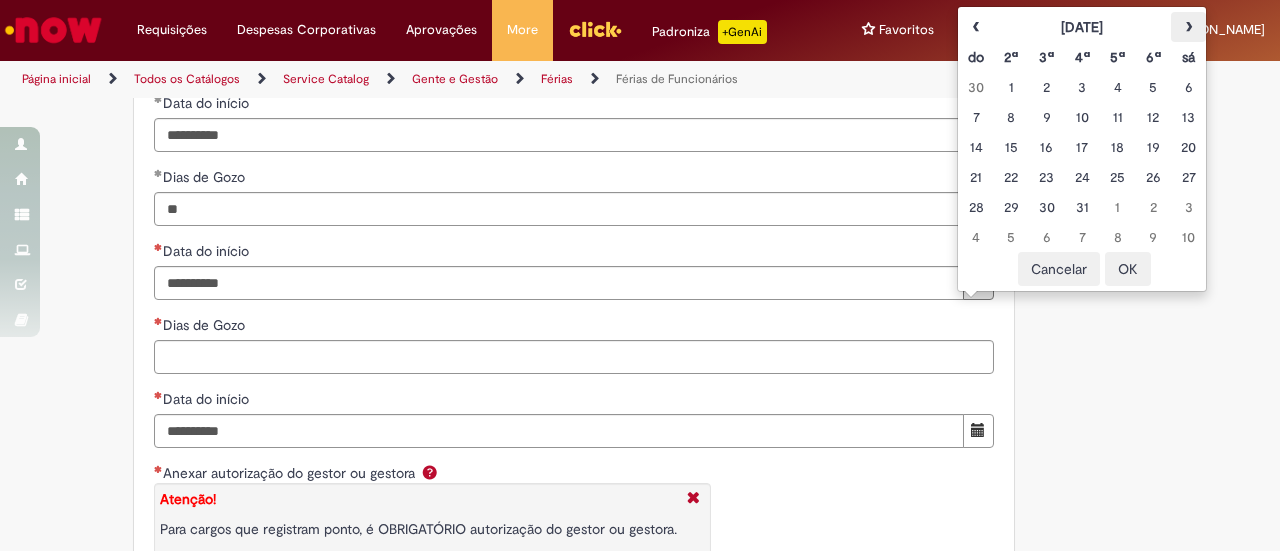 click on "›" at bounding box center (1188, 27) 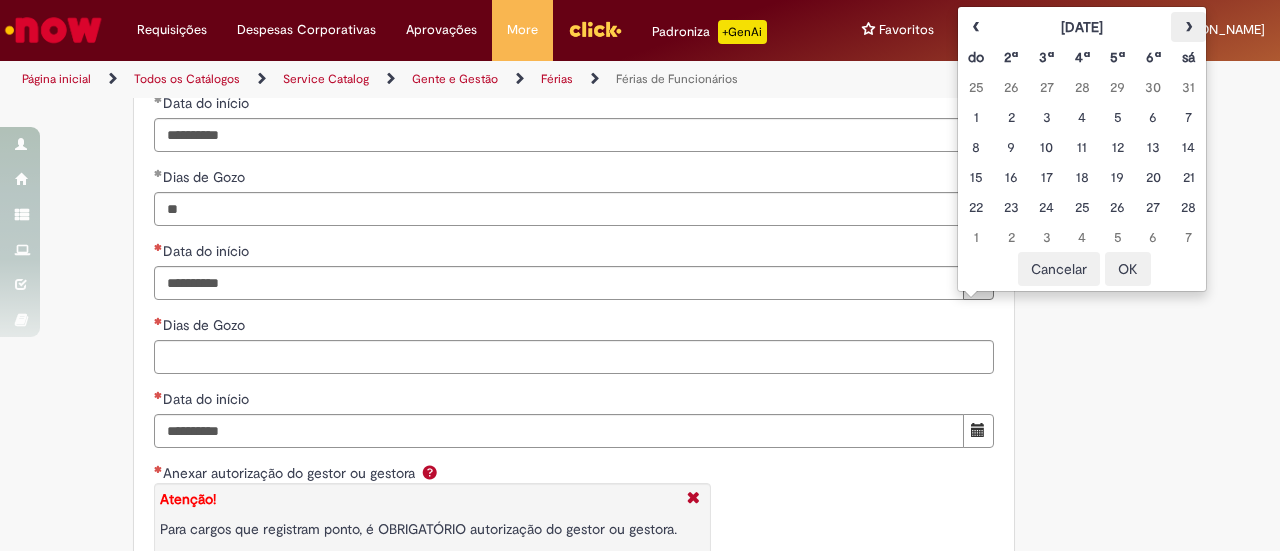 click on "›" at bounding box center (1188, 27) 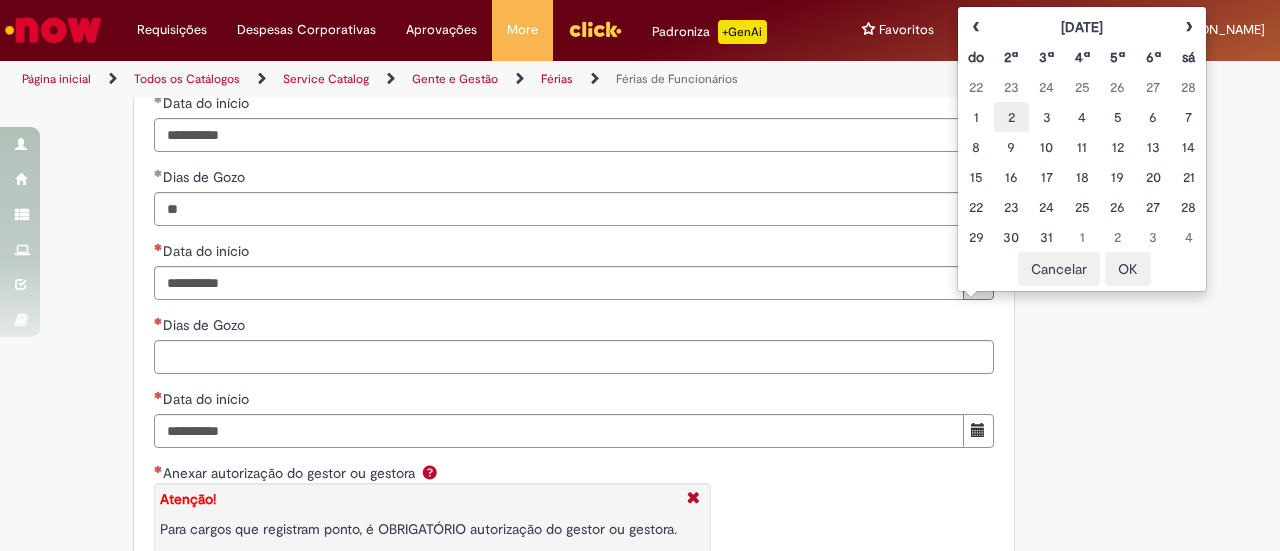 click on "2" at bounding box center [1011, 117] 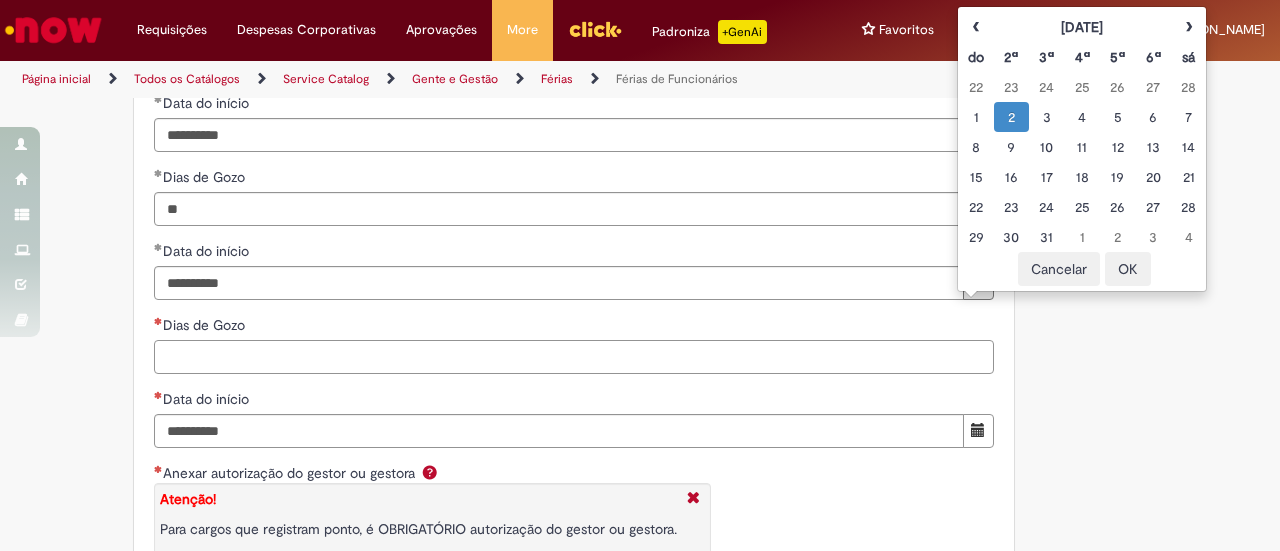 click on "Dias de Gozo" at bounding box center (574, 357) 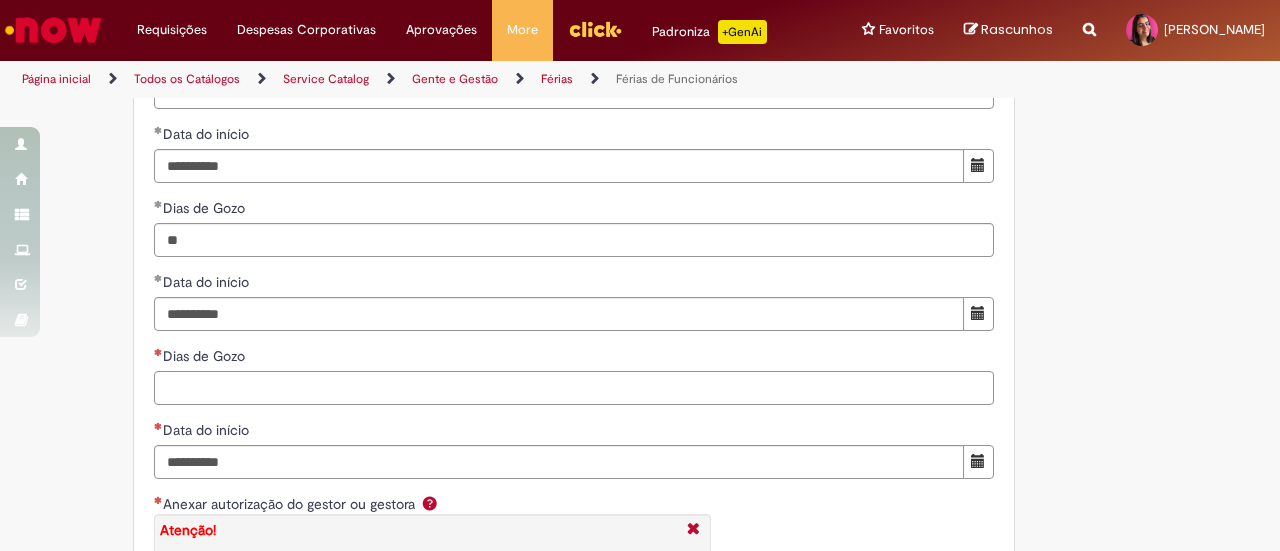 scroll, scrollTop: 2344, scrollLeft: 0, axis: vertical 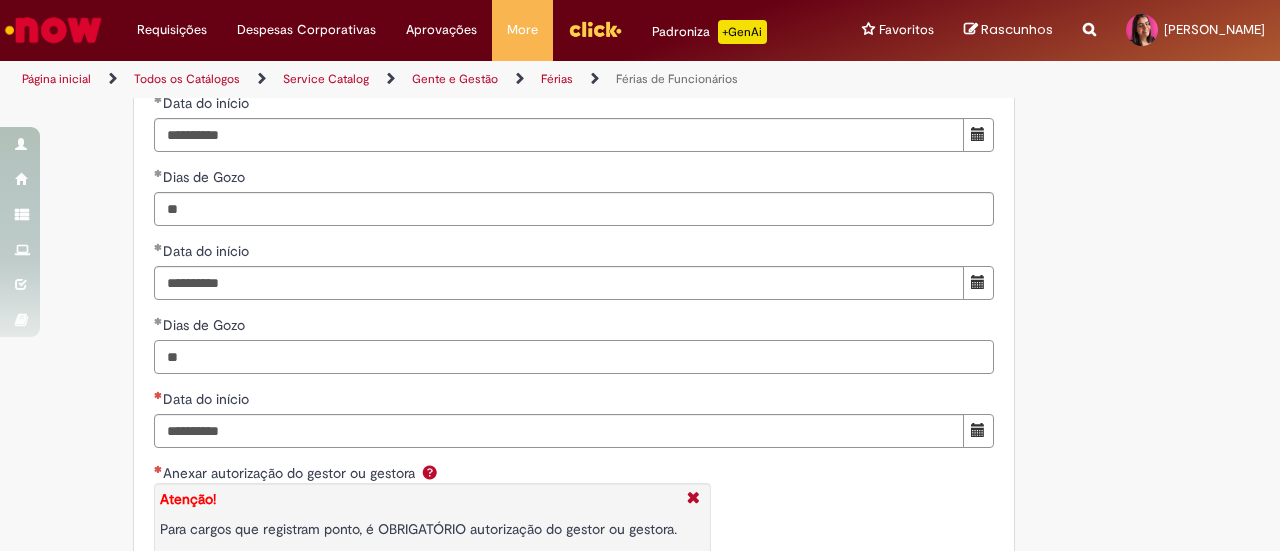 type on "**" 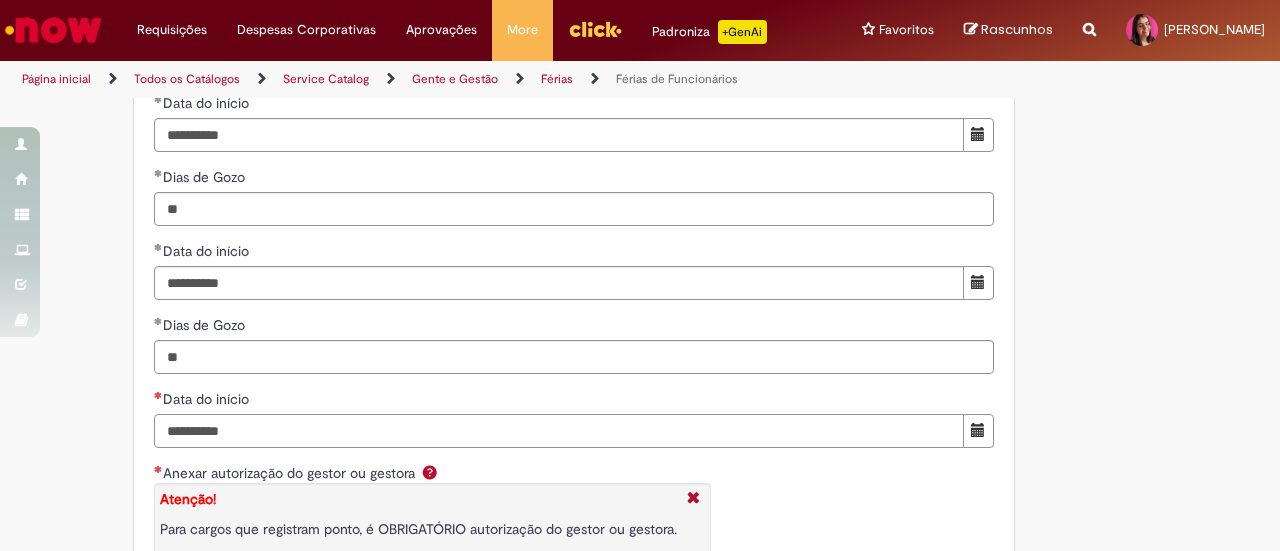 click on "Data do início" at bounding box center (559, 431) 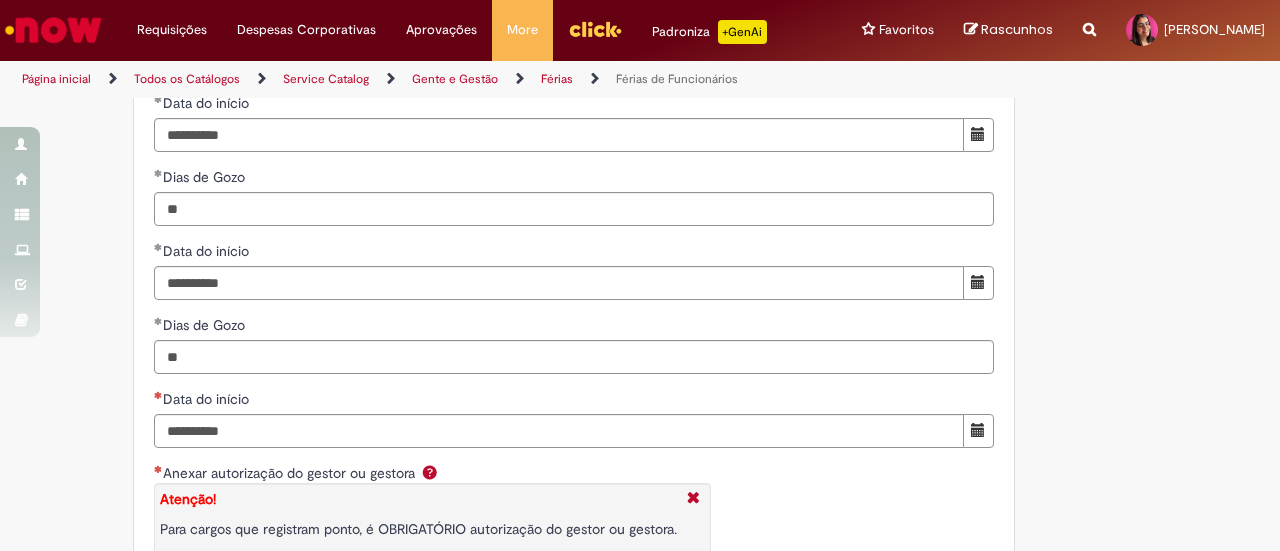 click at bounding box center (978, 431) 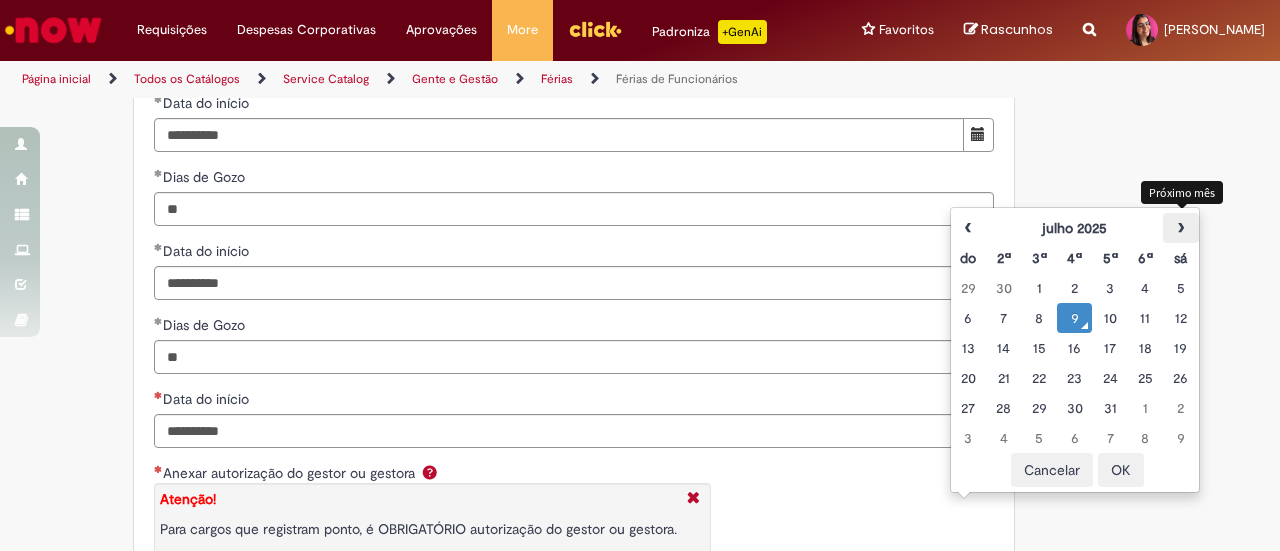 click on "›" at bounding box center (1180, 228) 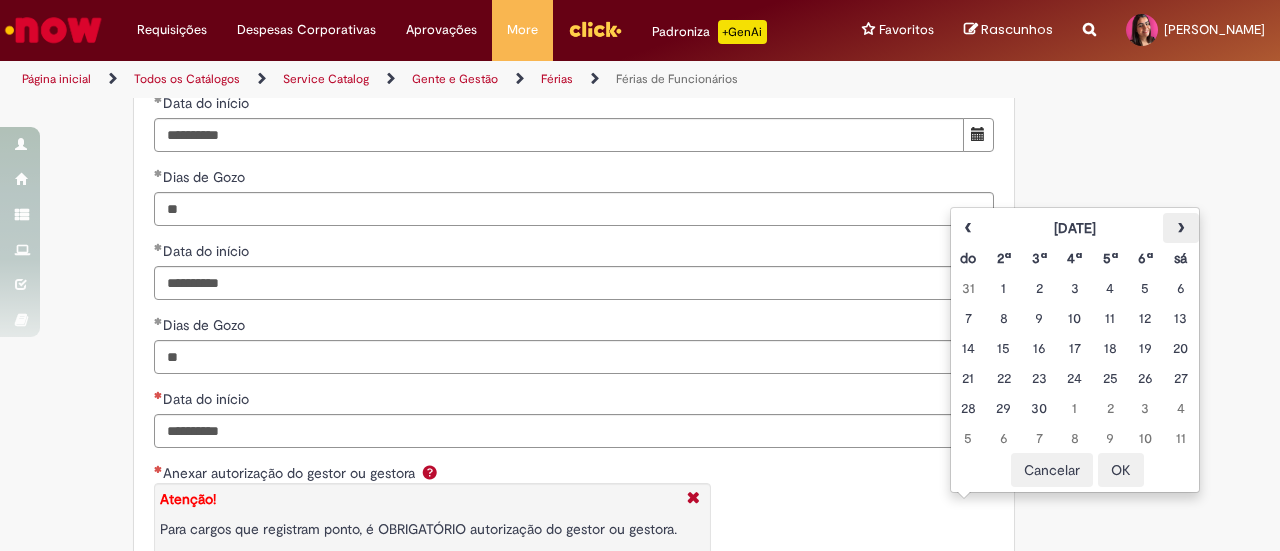 click on "›" at bounding box center [1180, 228] 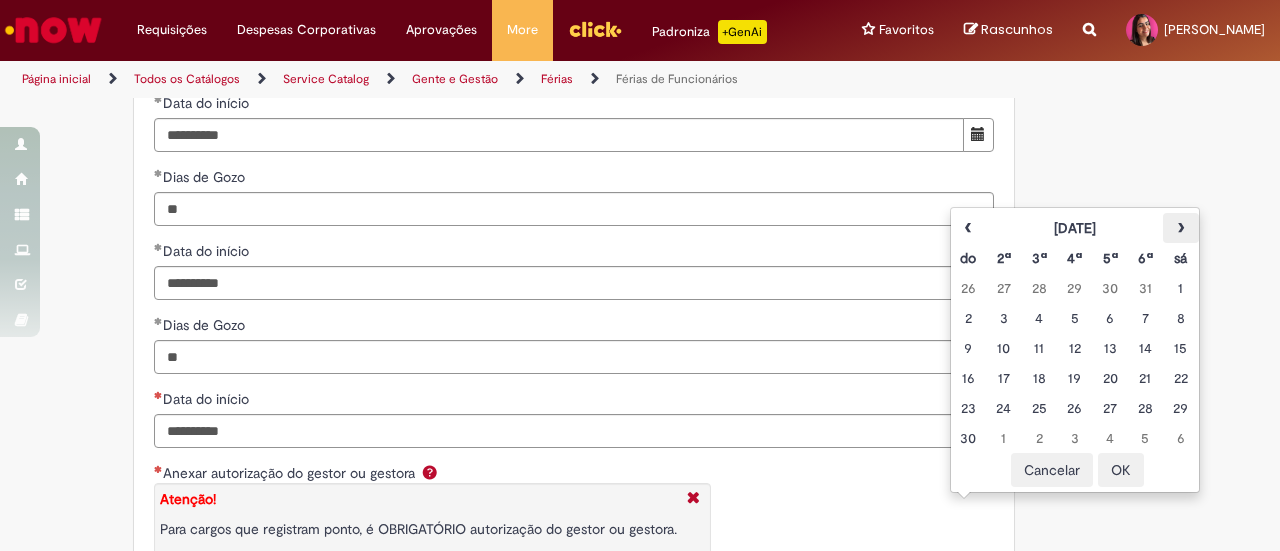 click on "›" at bounding box center (1180, 228) 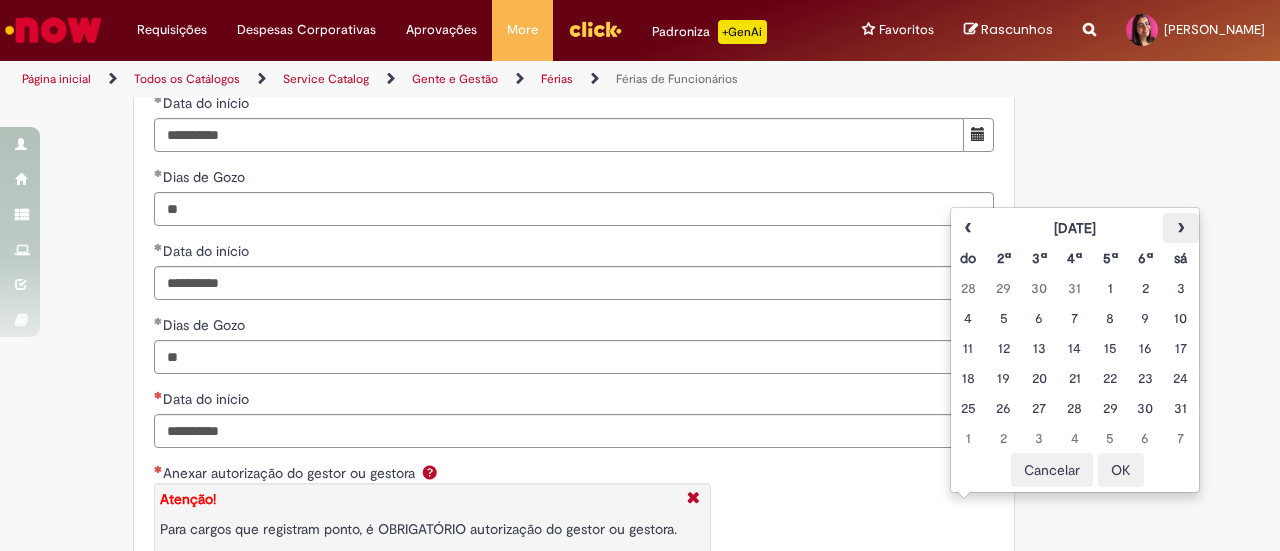 click on "›" at bounding box center [1180, 228] 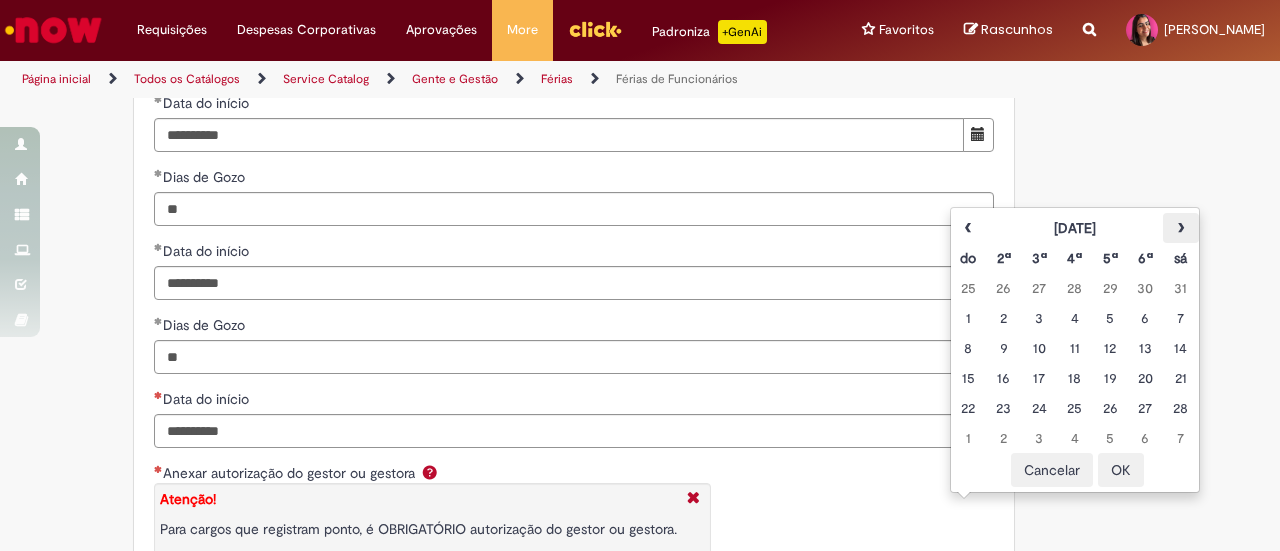 click on "›" at bounding box center [1180, 228] 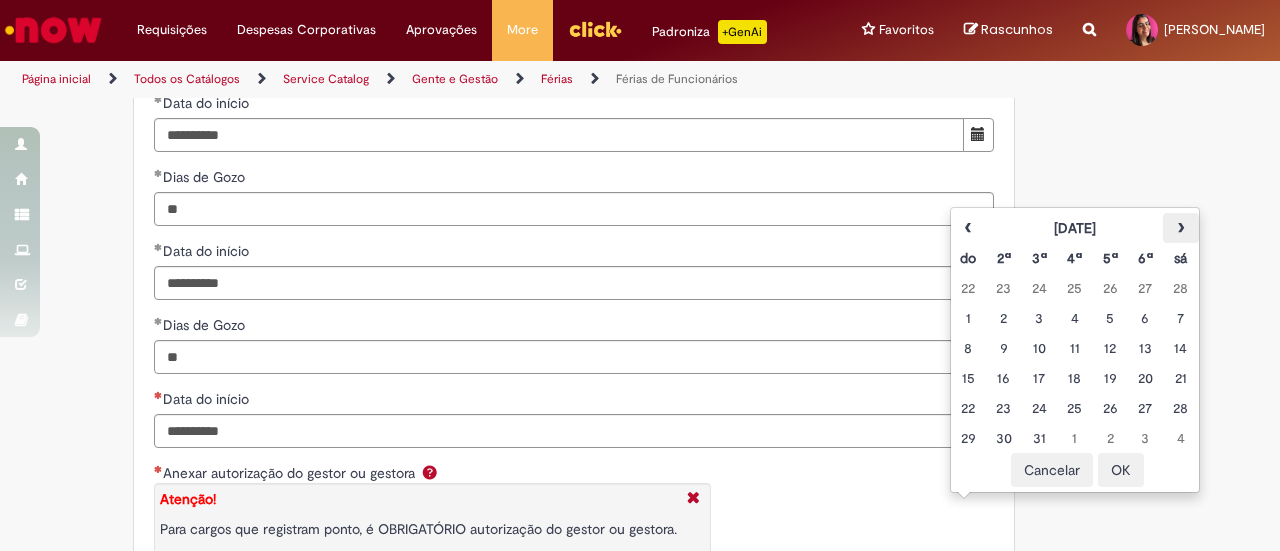 click on "›" at bounding box center [1180, 228] 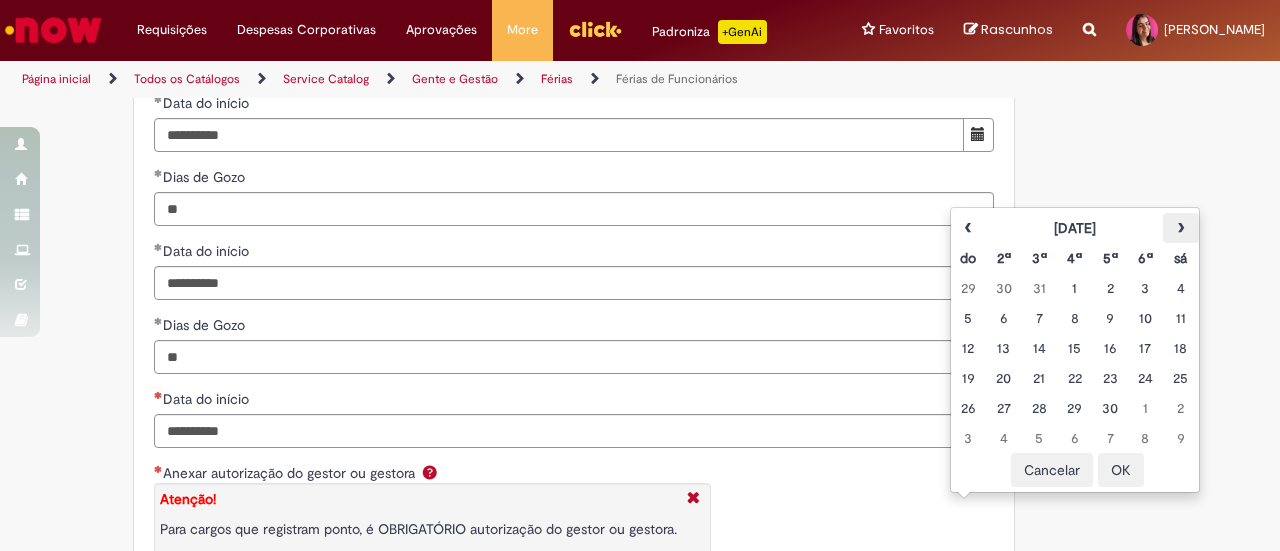 click on "›" at bounding box center [1180, 228] 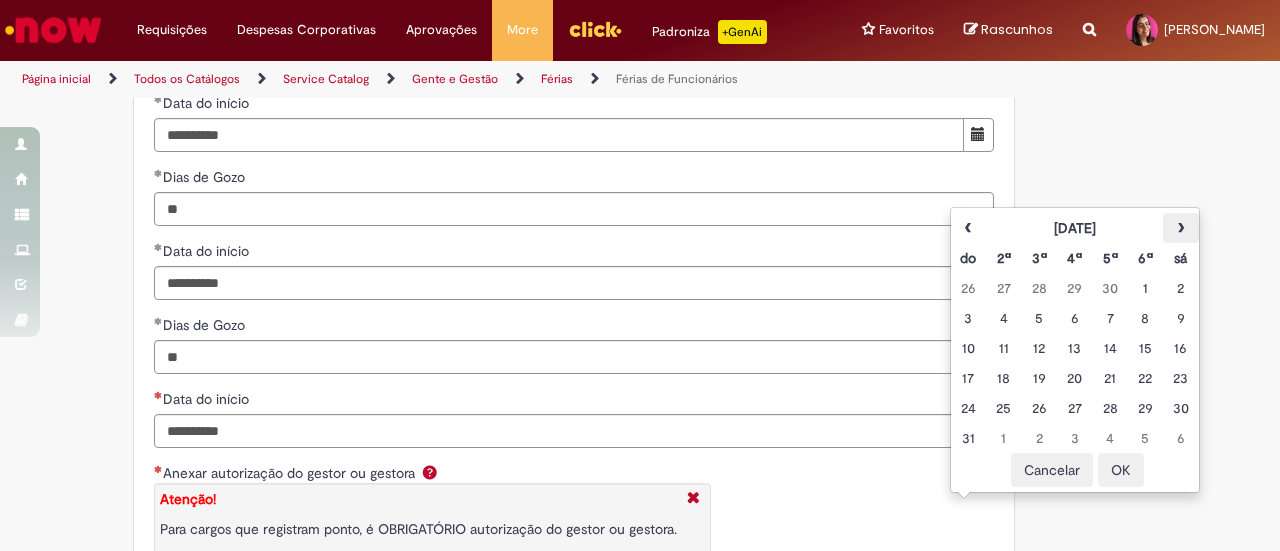 click on "›" at bounding box center (1180, 228) 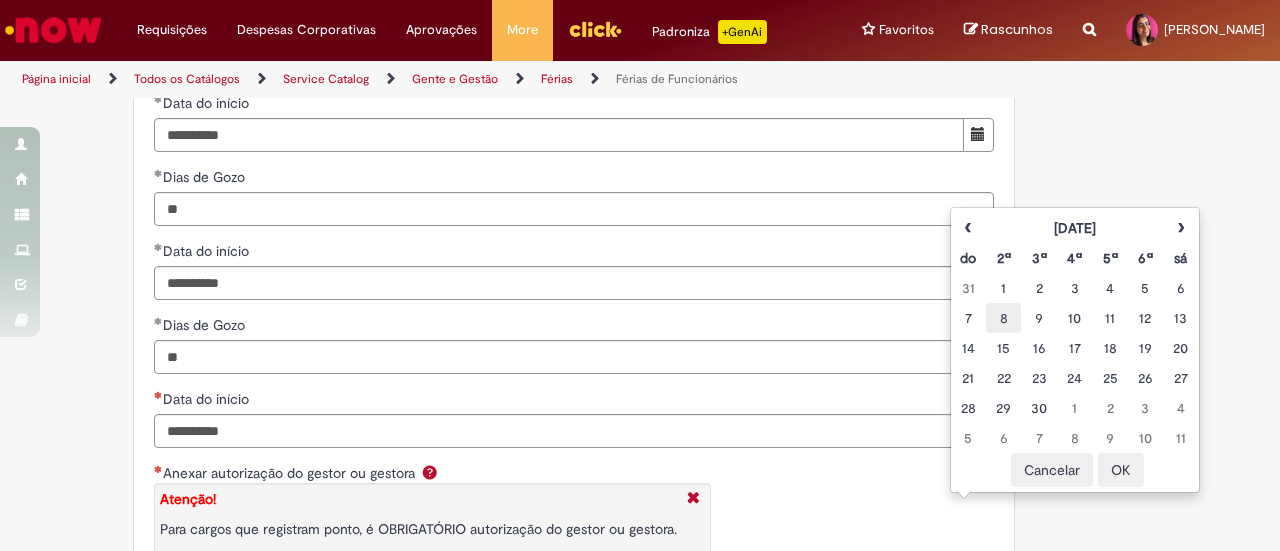 click on "8" at bounding box center (1003, 318) 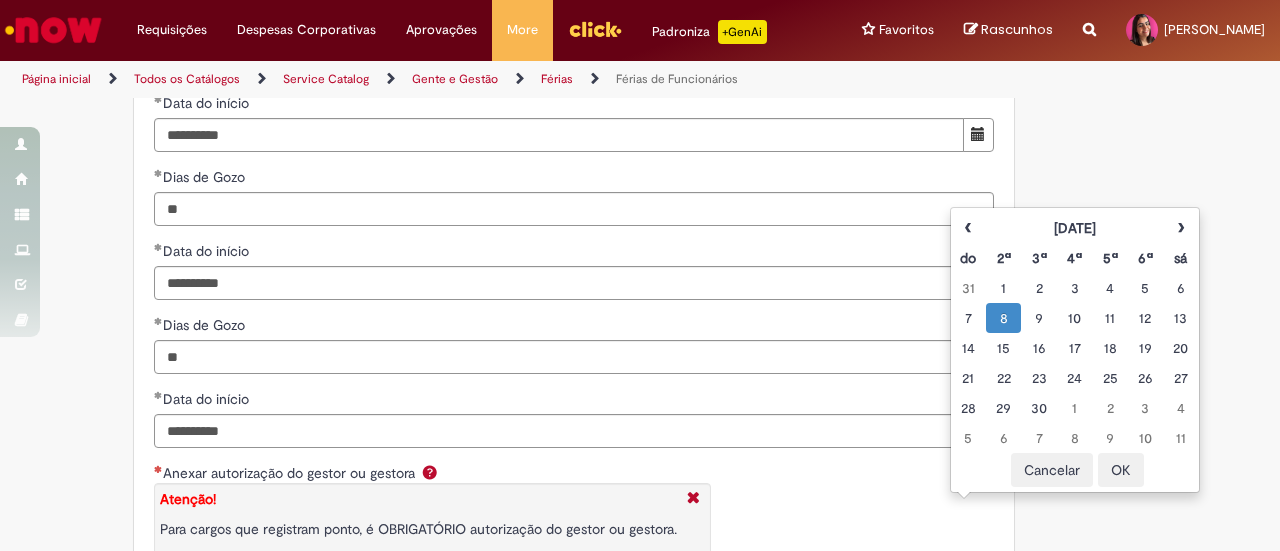 click on "OK" at bounding box center (1121, 470) 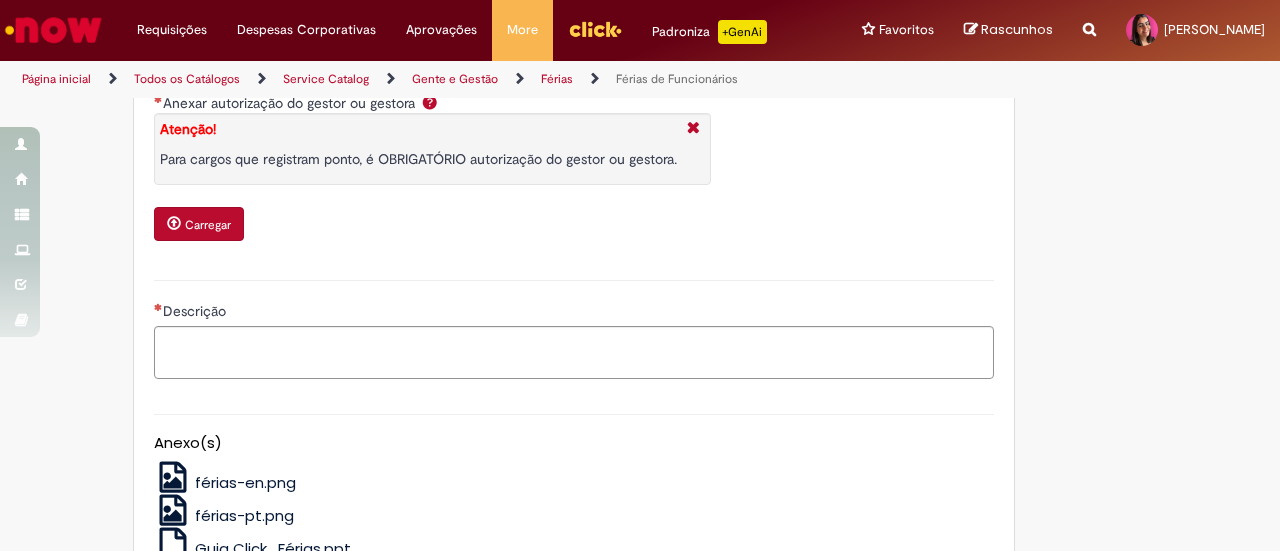 scroll, scrollTop: 2744, scrollLeft: 0, axis: vertical 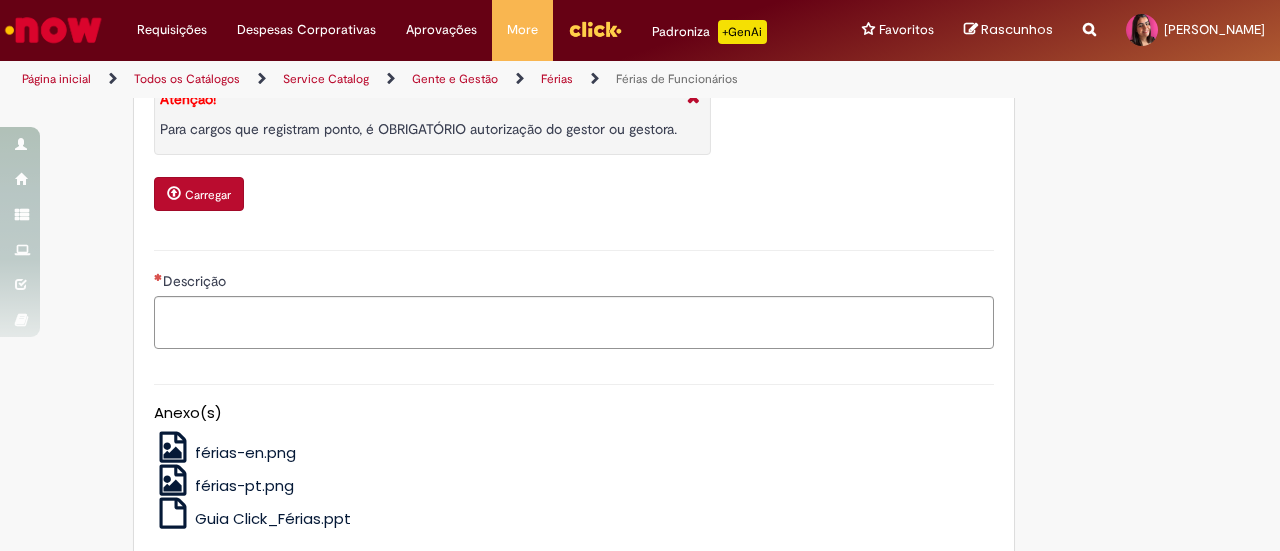 click on "Descrição" at bounding box center [574, 283] 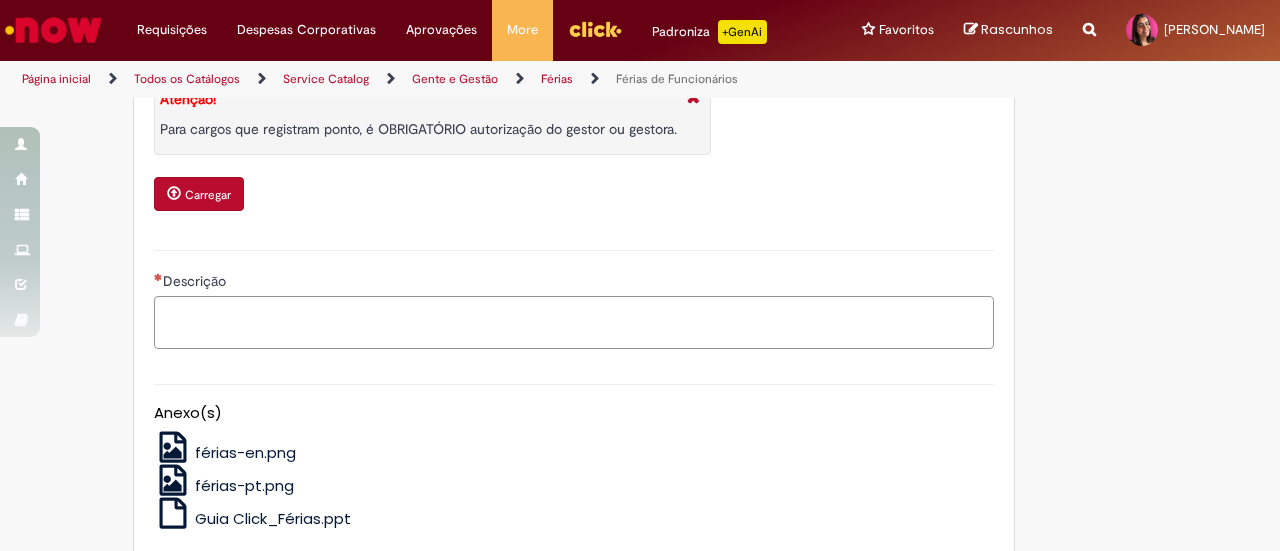 click on "Descrição" at bounding box center (574, 322) 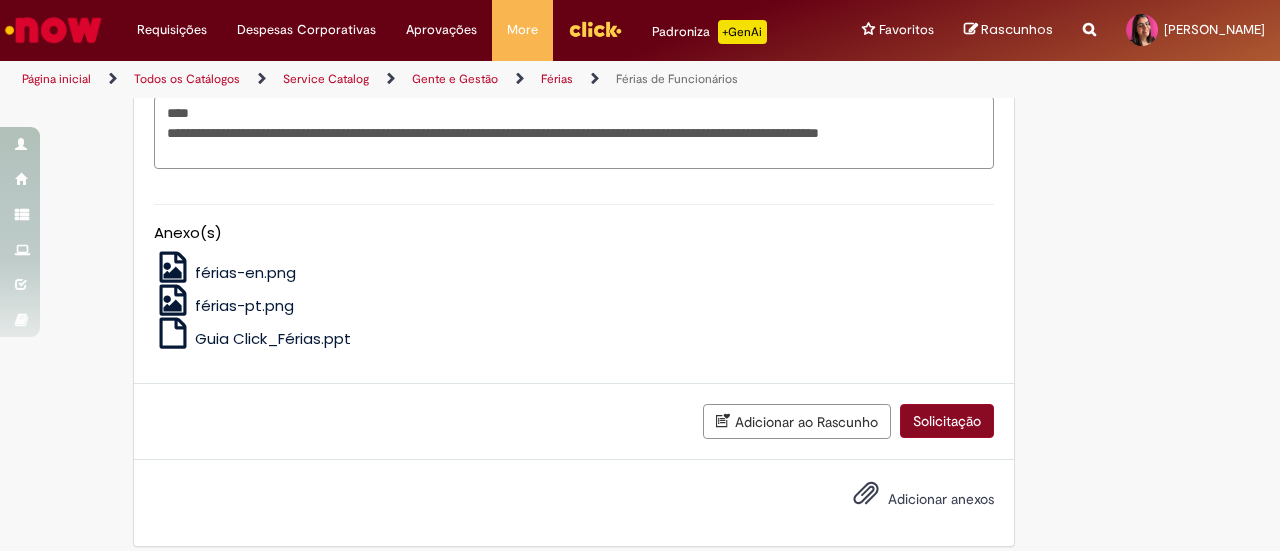 type on "**********" 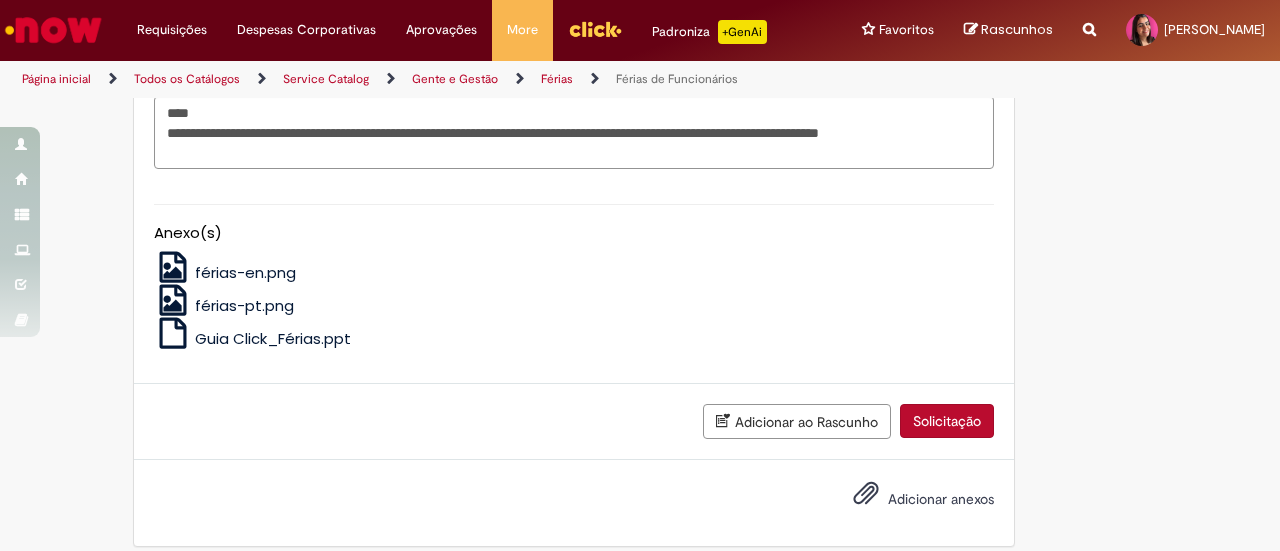 click on "Solicitação" at bounding box center (947, 421) 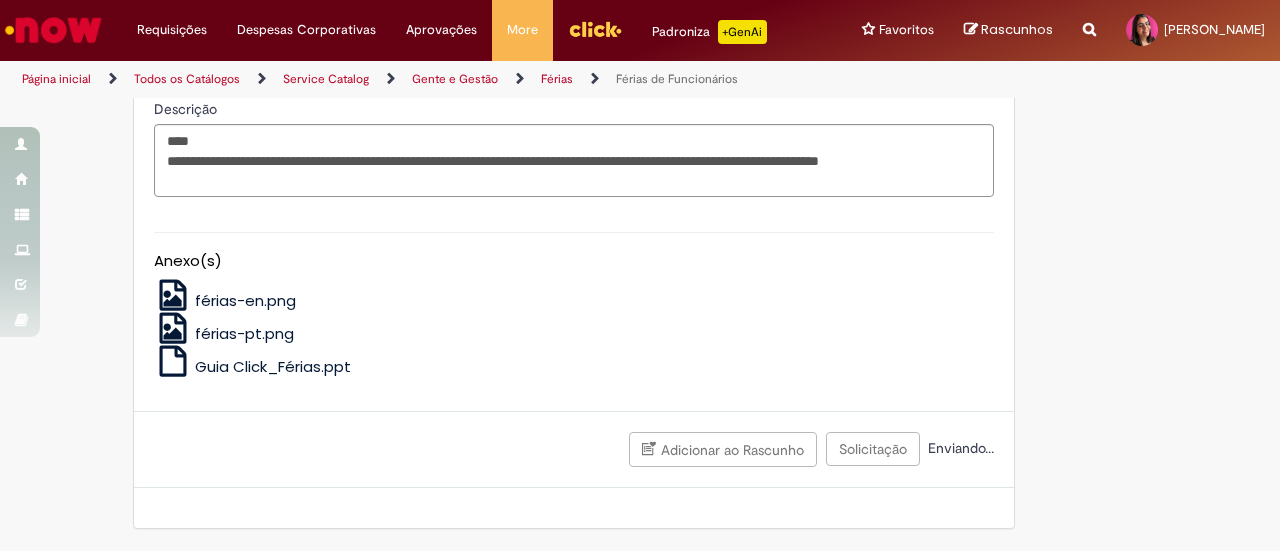 scroll, scrollTop: 1284, scrollLeft: 0, axis: vertical 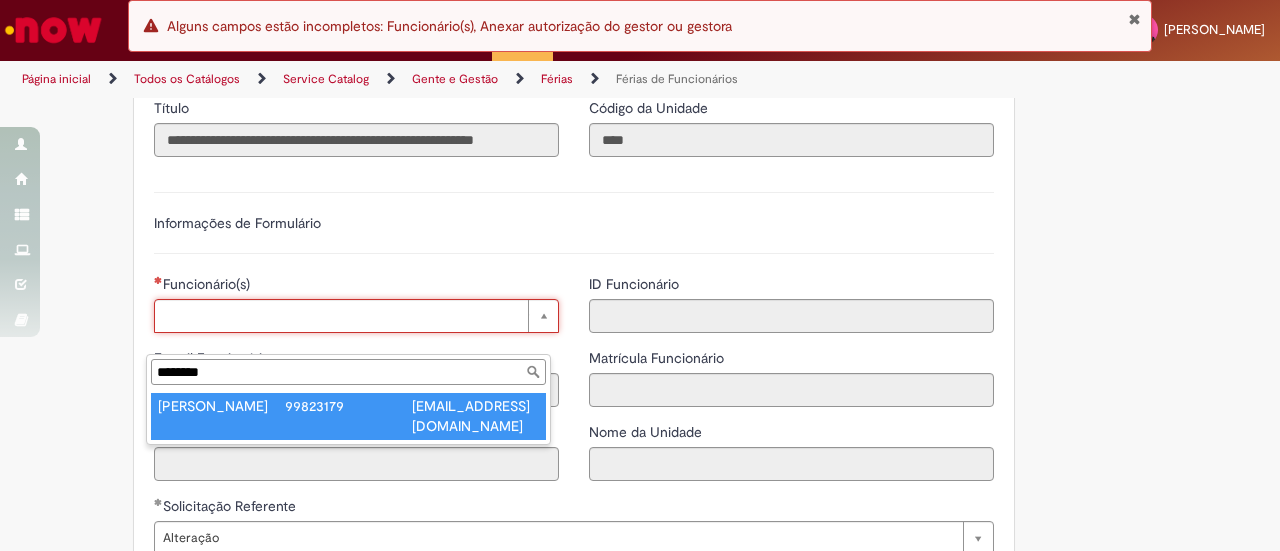 type on "********" 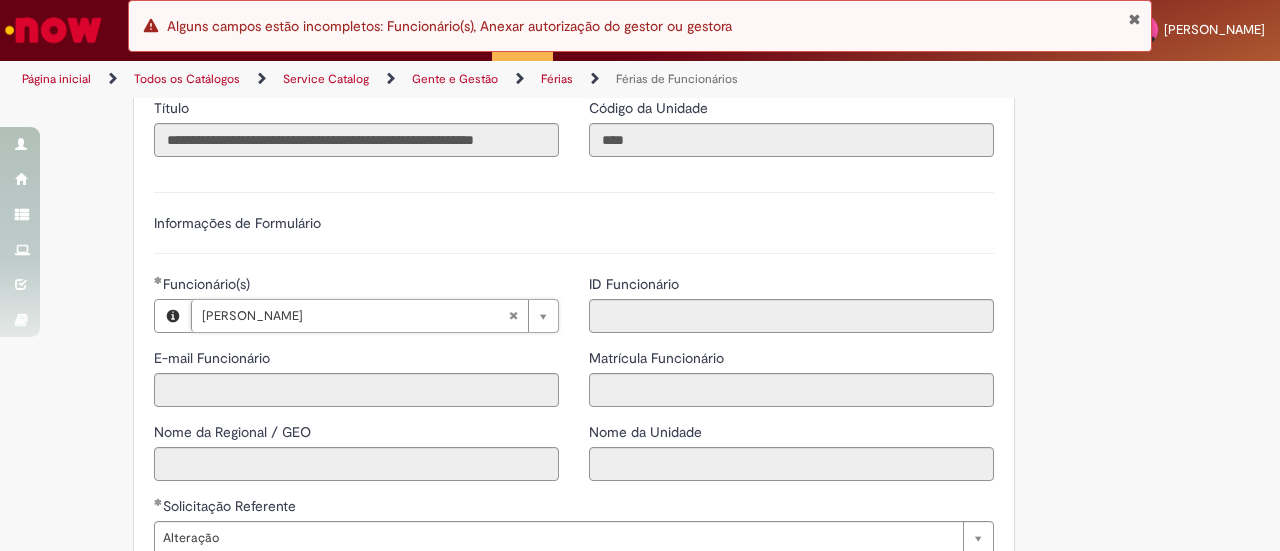 type on "**********" 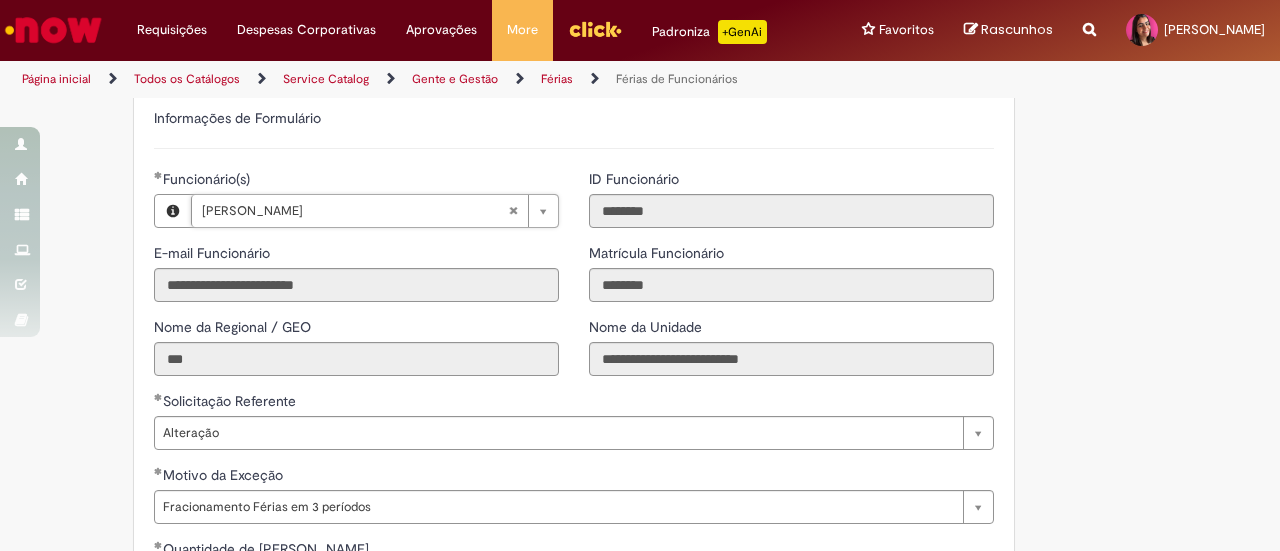 scroll, scrollTop: 1384, scrollLeft: 0, axis: vertical 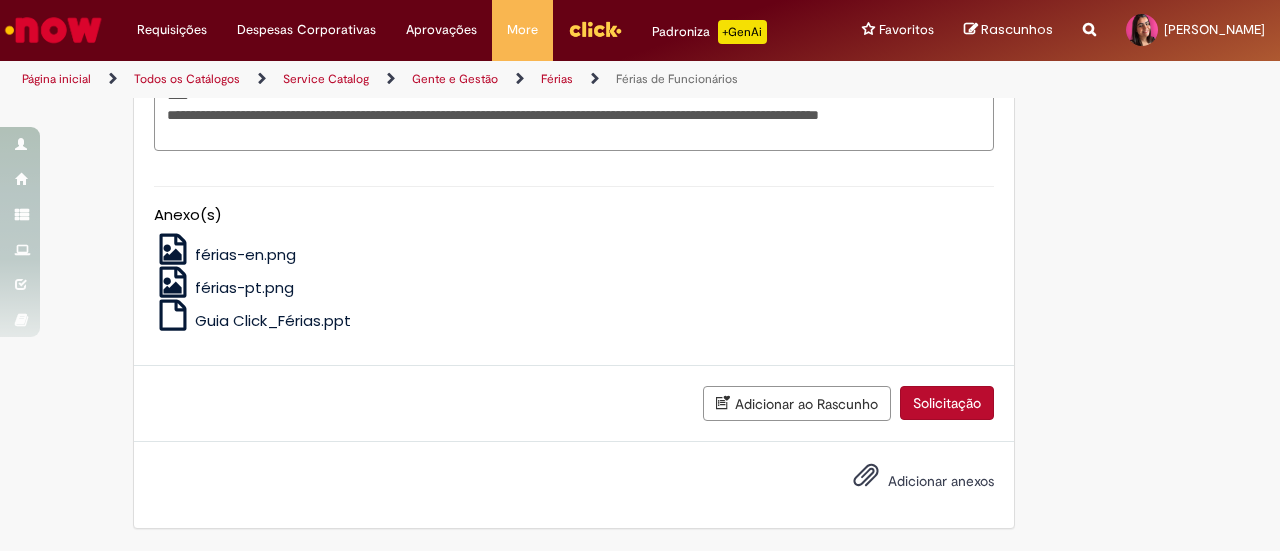 click on "Solicitação" at bounding box center [947, 403] 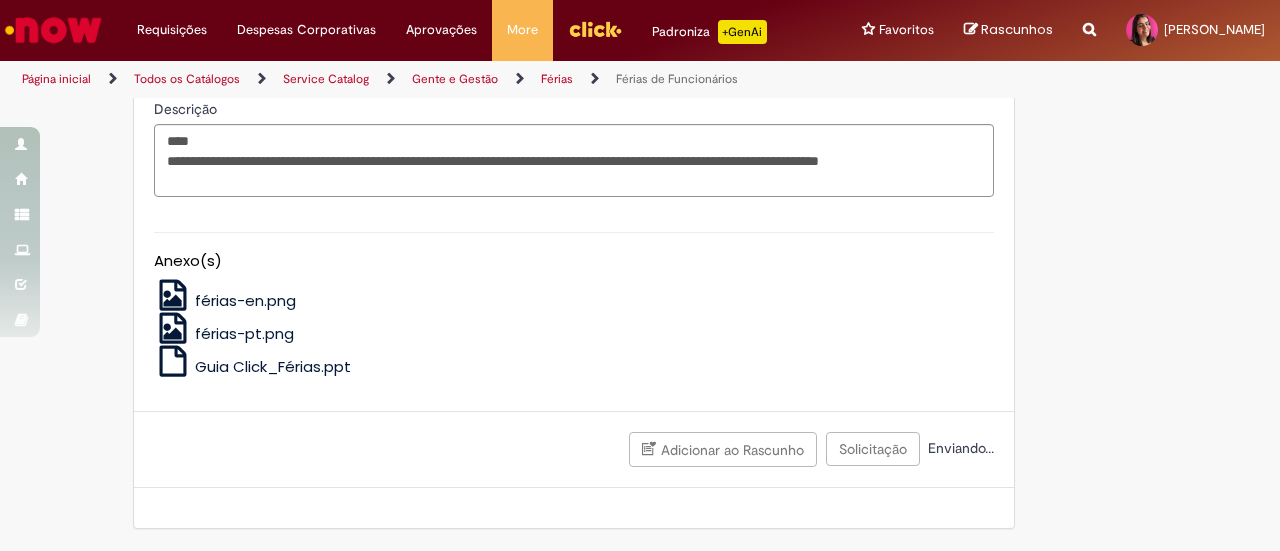 scroll, scrollTop: 2638, scrollLeft: 0, axis: vertical 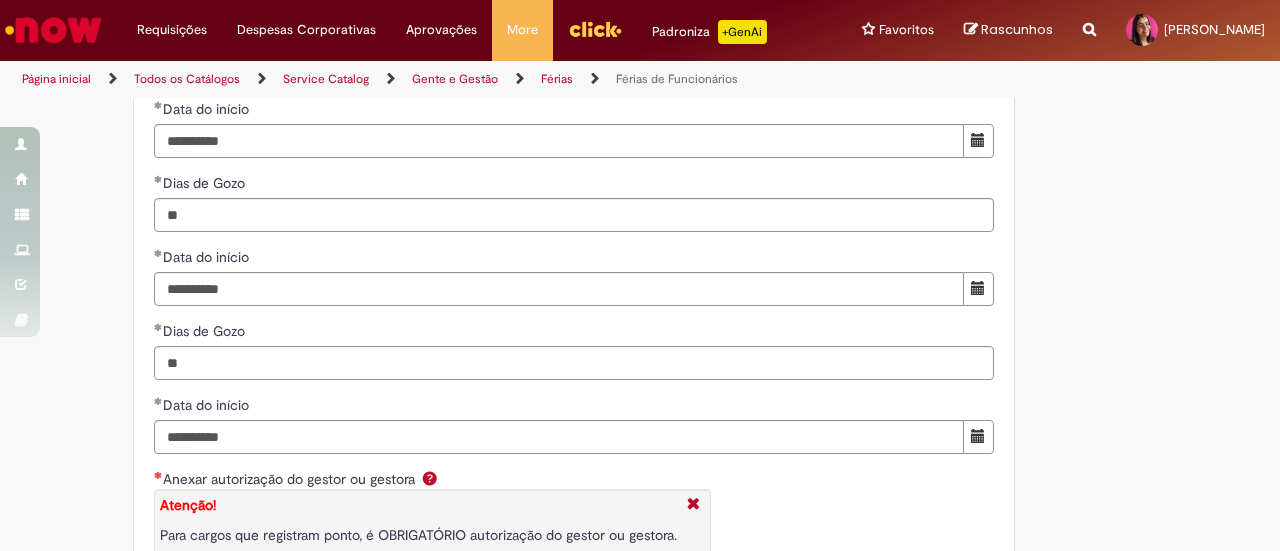 type 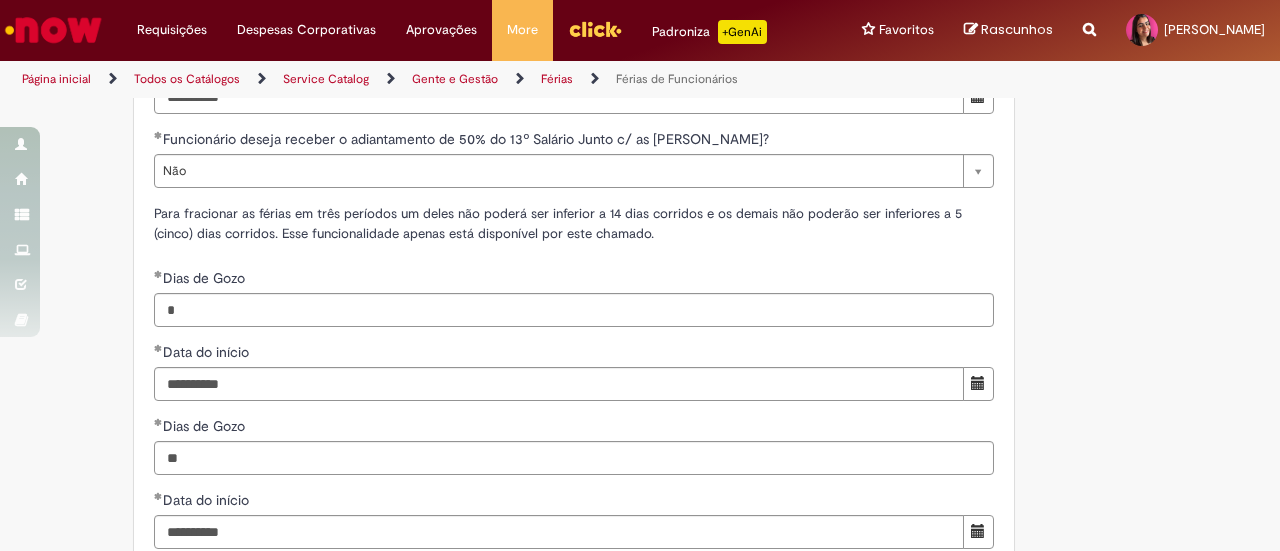 scroll, scrollTop: 2138, scrollLeft: 0, axis: vertical 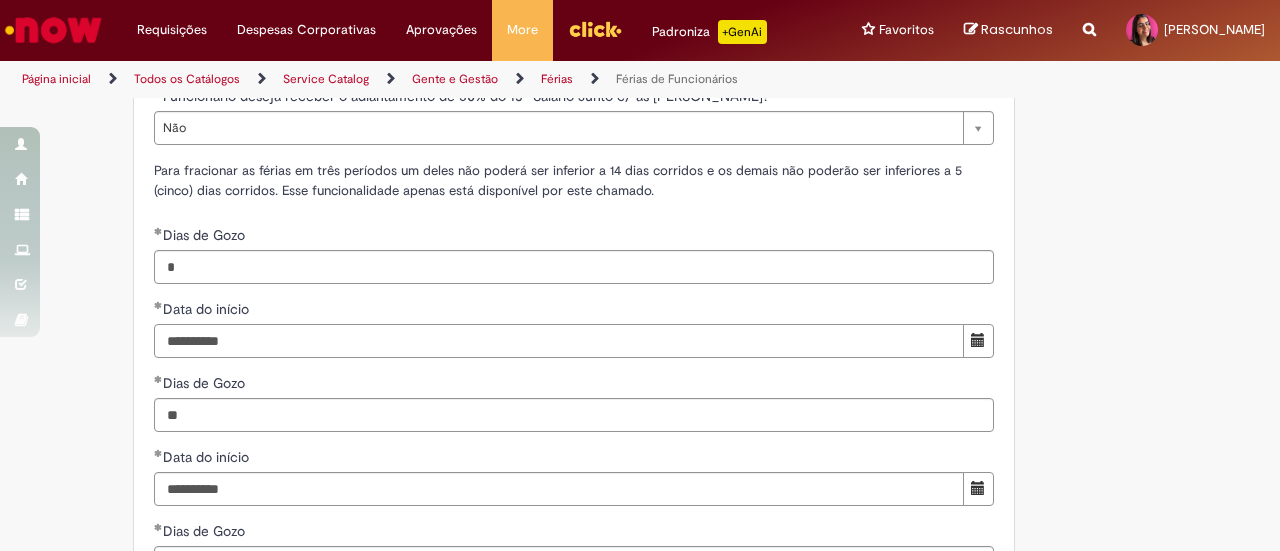 click on "**********" at bounding box center (559, 341) 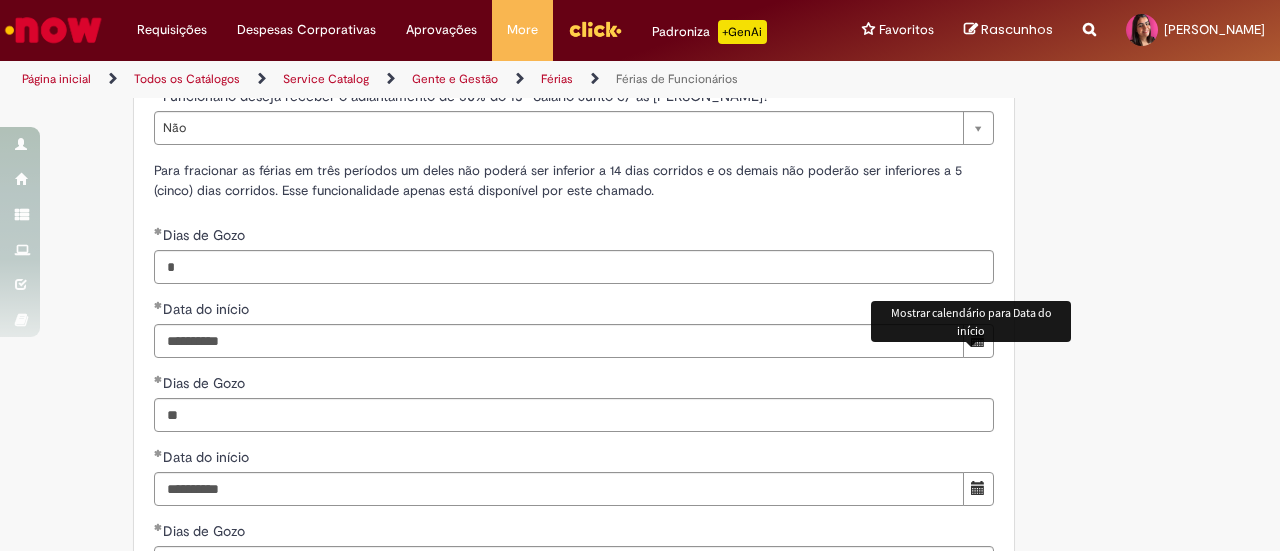 click at bounding box center [978, 341] 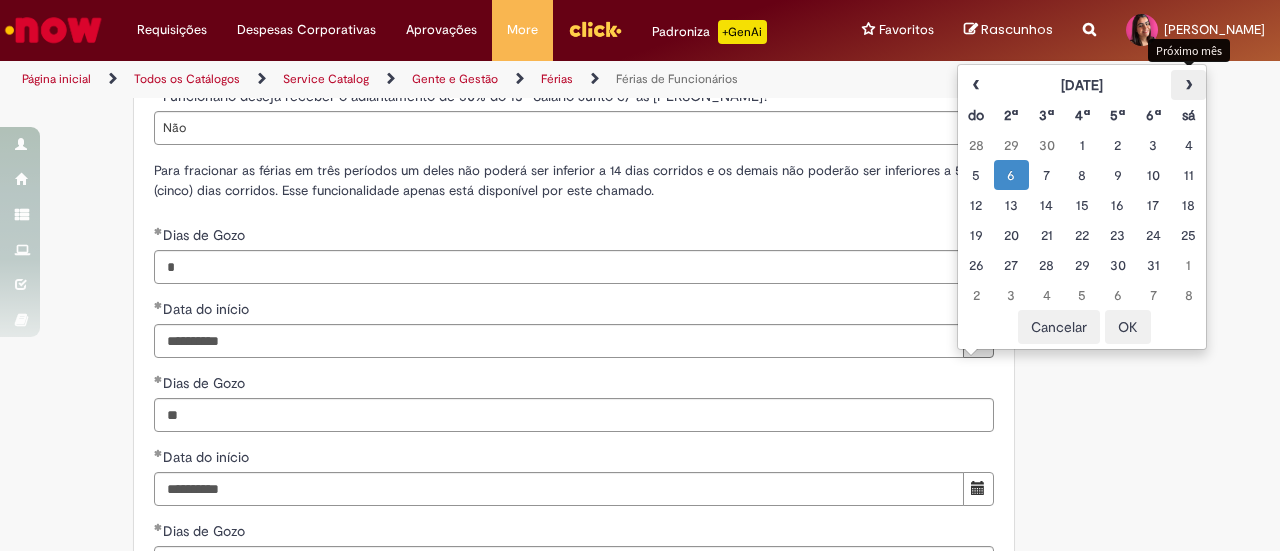 click on "›" at bounding box center (1188, 85) 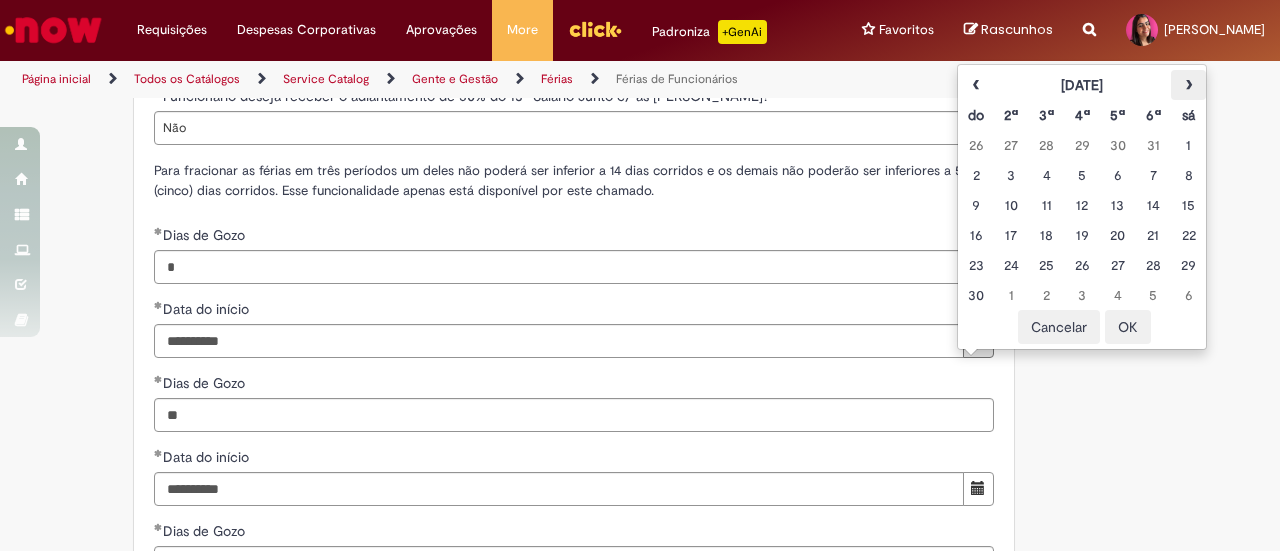 click on "›" at bounding box center [1188, 85] 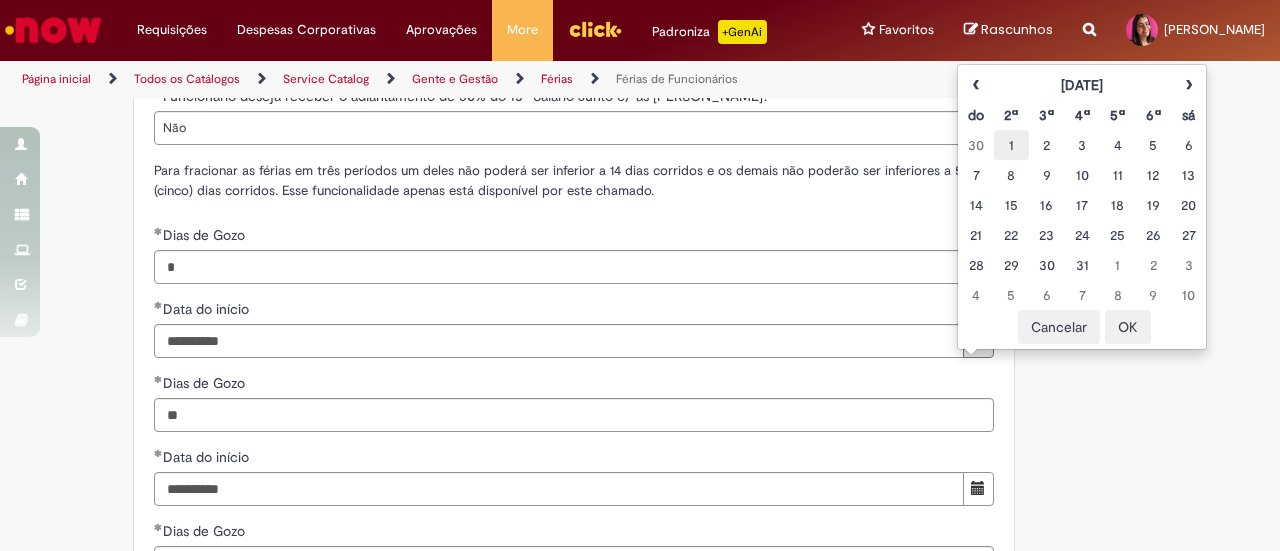 click on "1" at bounding box center [1011, 145] 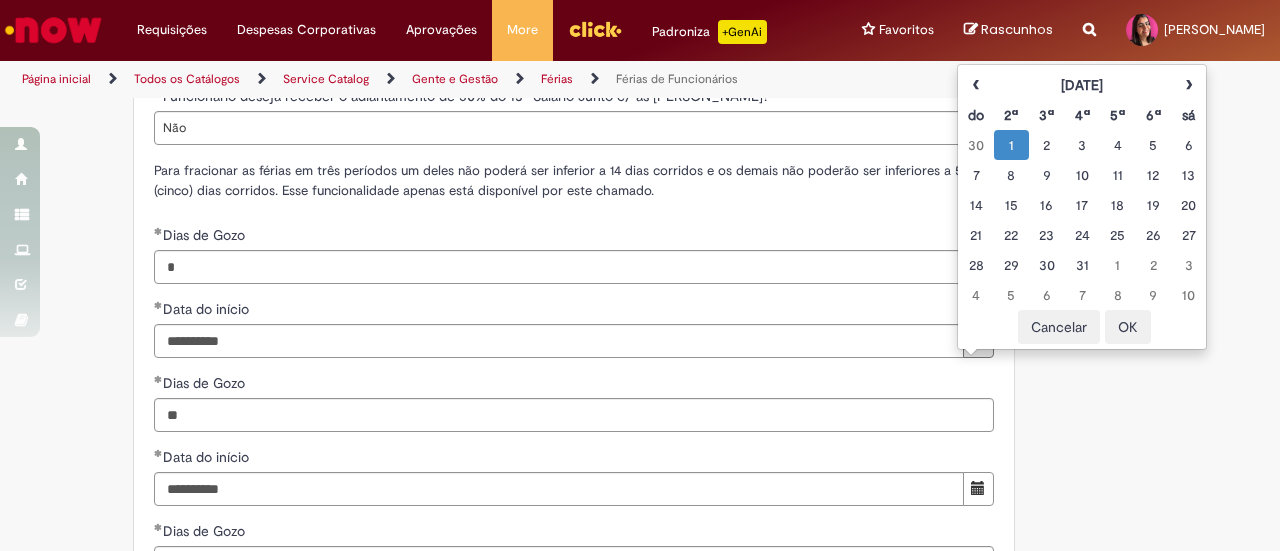 click on "Adicionar a Favoritos
Férias de Funcionários
Oferta destinada para esclarecimento de dúvidas e inclusões/exceções/cancelamentos de férias por exceções.
Utilize esta oferta:
Para ajustar, cancelar ou incluir férias com menos de 35 dias para o início;
Para fracionar suas férias em 03 períodos (se elegível);
Caso Click apresente alguma instabilidade no serviço de Férias que, mesmo após você abrir um  incidente  (e tiver evidência do número), não for corrigido por completo ou  em tempo de ajustar no próprio sistema;
> Para incluir, alterar ou cancelar Férias dentro do prazo de 35 dias de antecedência, é só acessar  Portal Click  > Você > Férias; > Para acessar a Diretriz de Férias, basta  clicar aqui
> Ficou com dúvidas sobre Férias via Termo? É só acessar a   FAQ – Fluxo de alteração de férias por exceção no Click  ou abrir chamado na oferta  ." at bounding box center (542, -332) 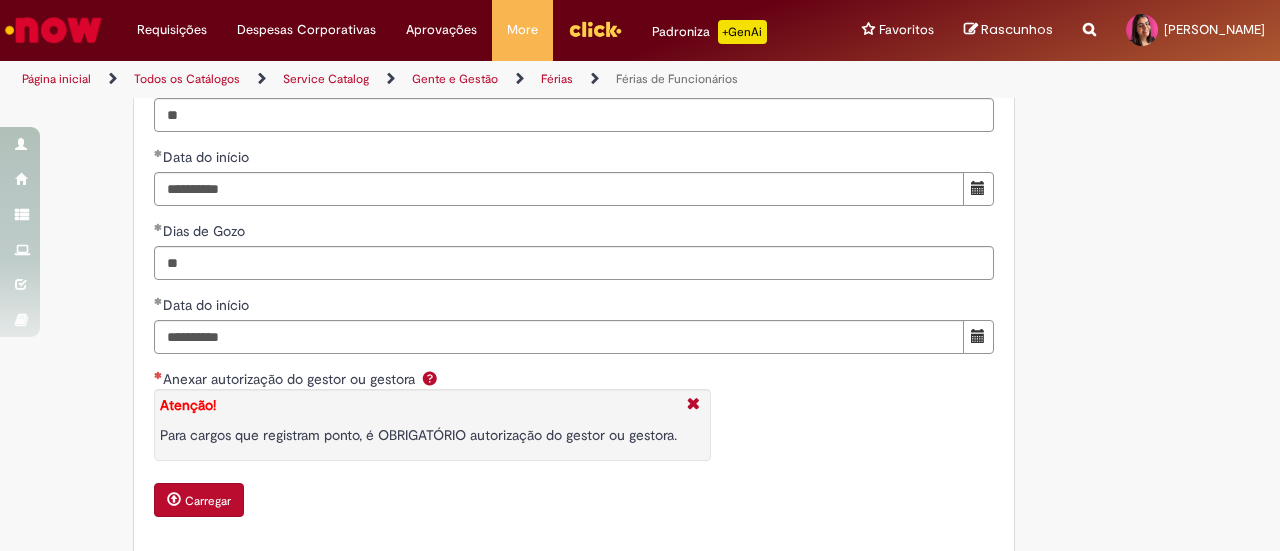 scroll, scrollTop: 2638, scrollLeft: 0, axis: vertical 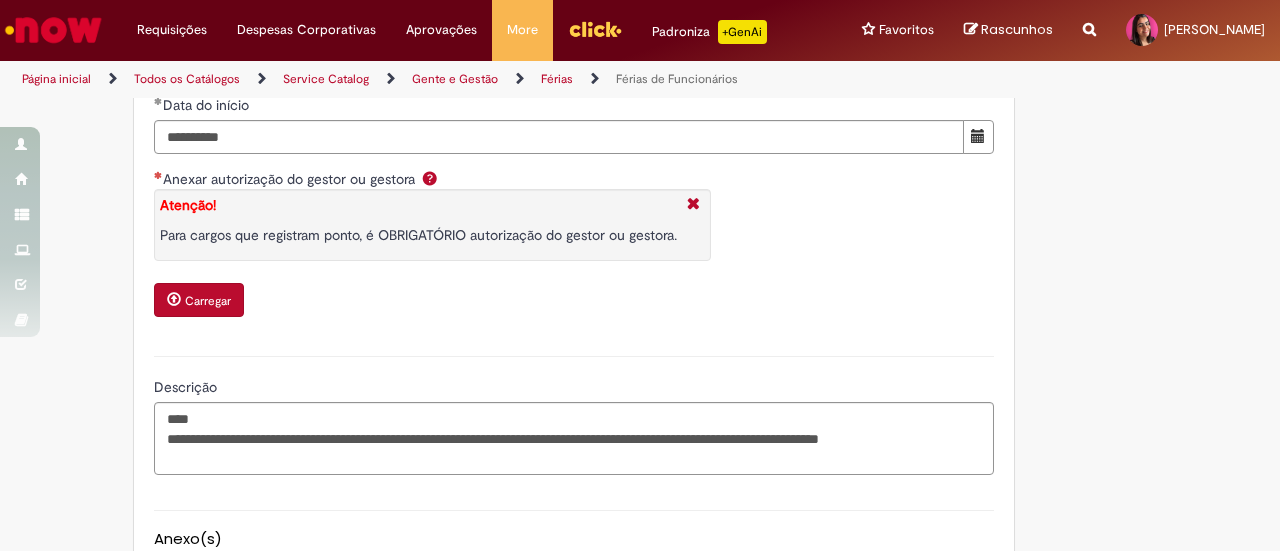 click on "Carregar" at bounding box center (574, 302) 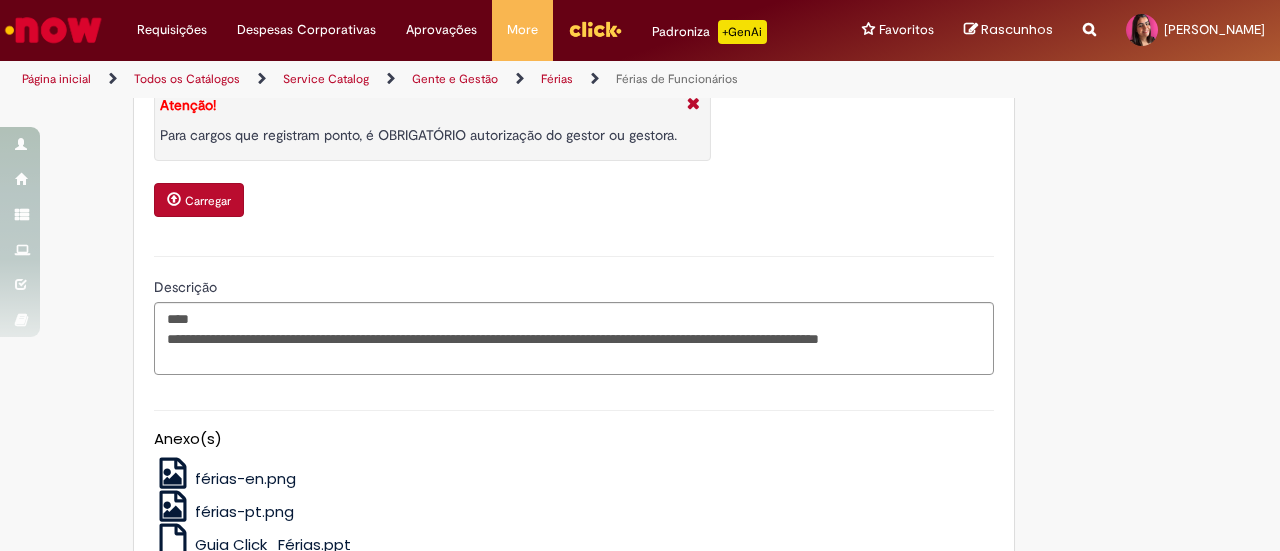 click on "Carregar" at bounding box center [208, 201] 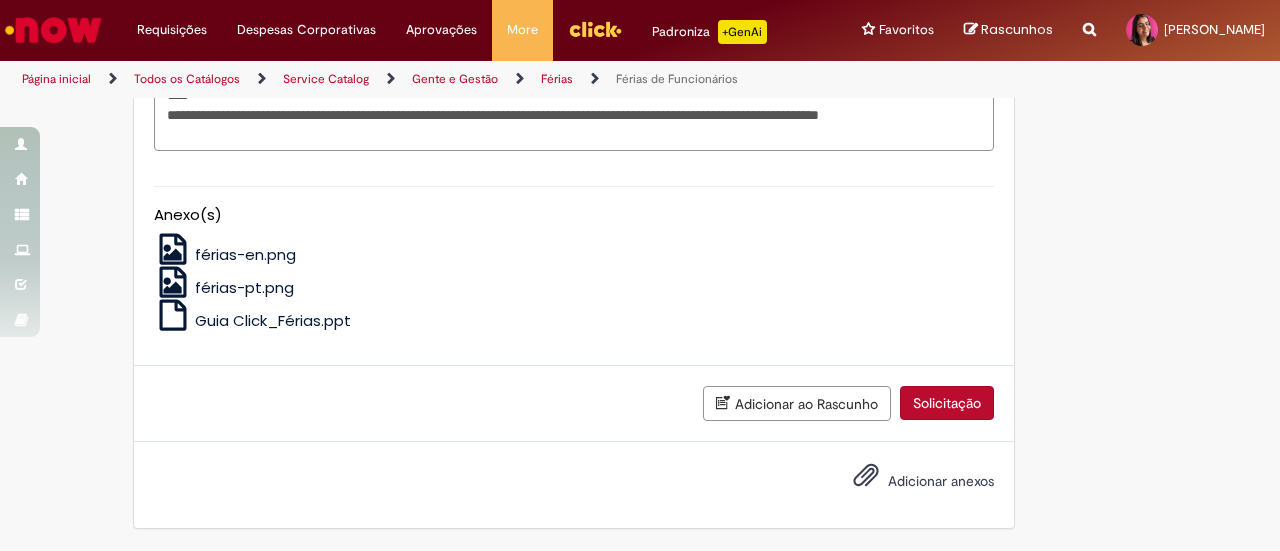 click on "Solicitação" at bounding box center (947, 403) 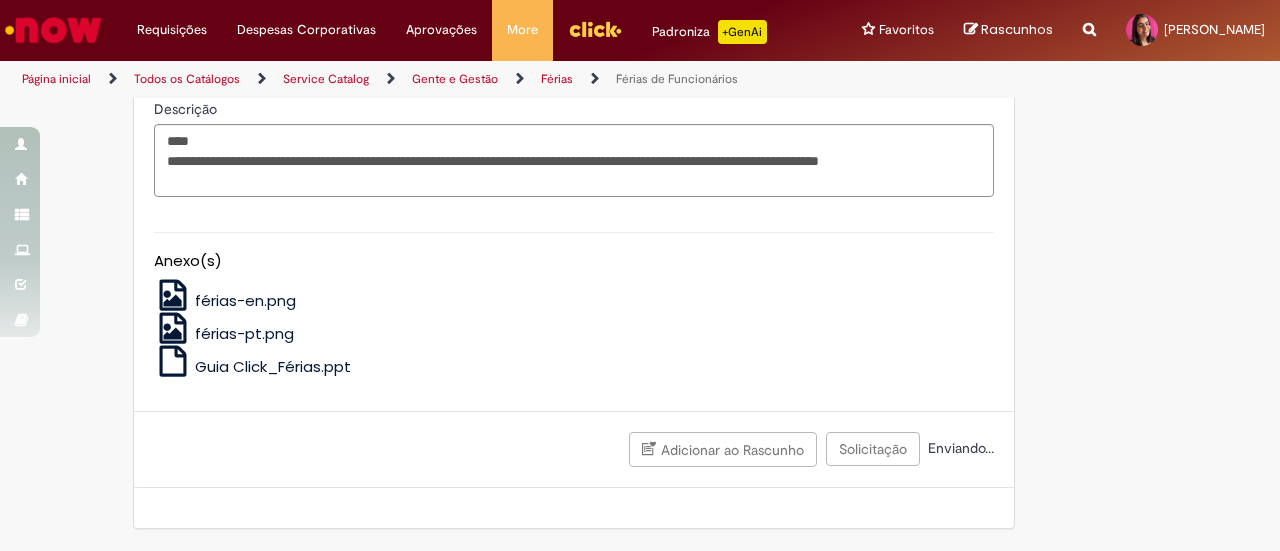 scroll, scrollTop: 2958, scrollLeft: 0, axis: vertical 